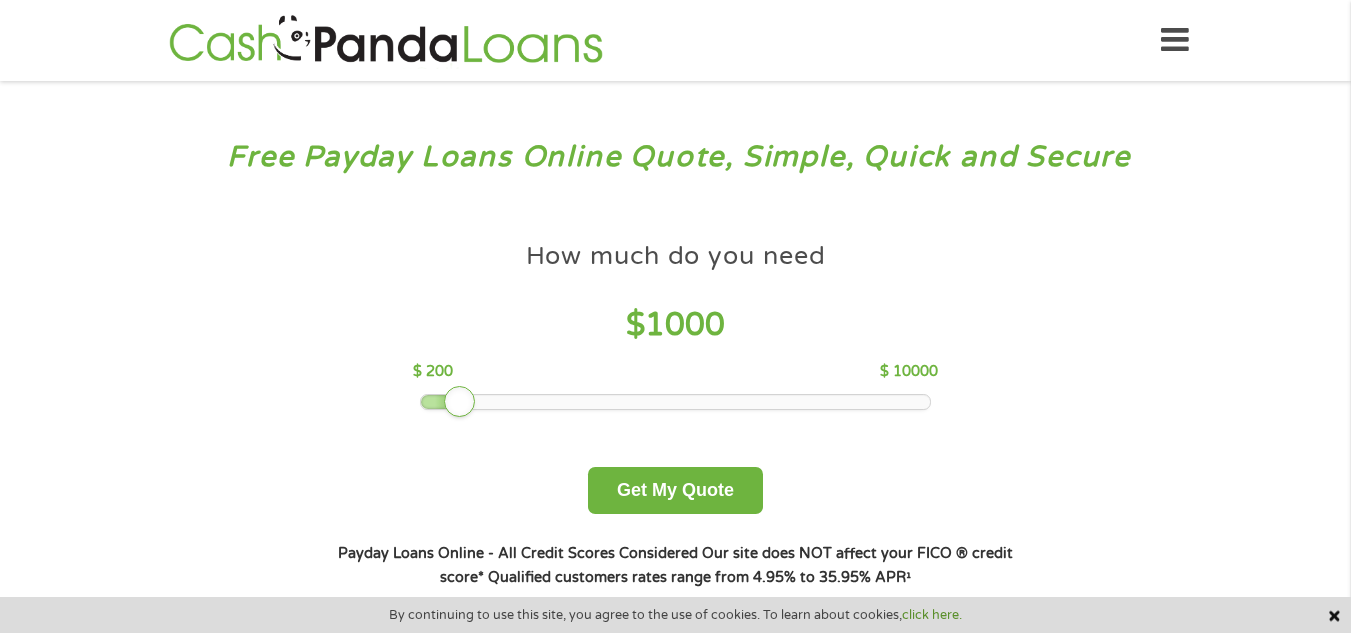 scroll, scrollTop: 0, scrollLeft: 0, axis: both 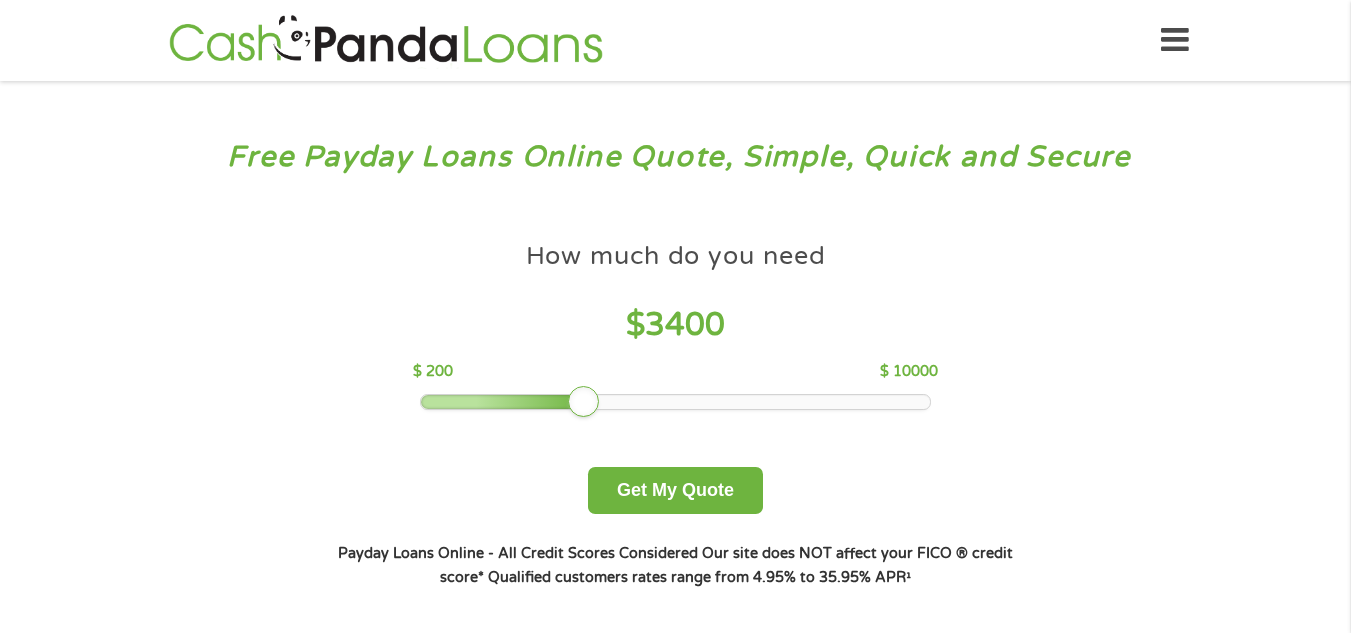 click at bounding box center [675, 402] 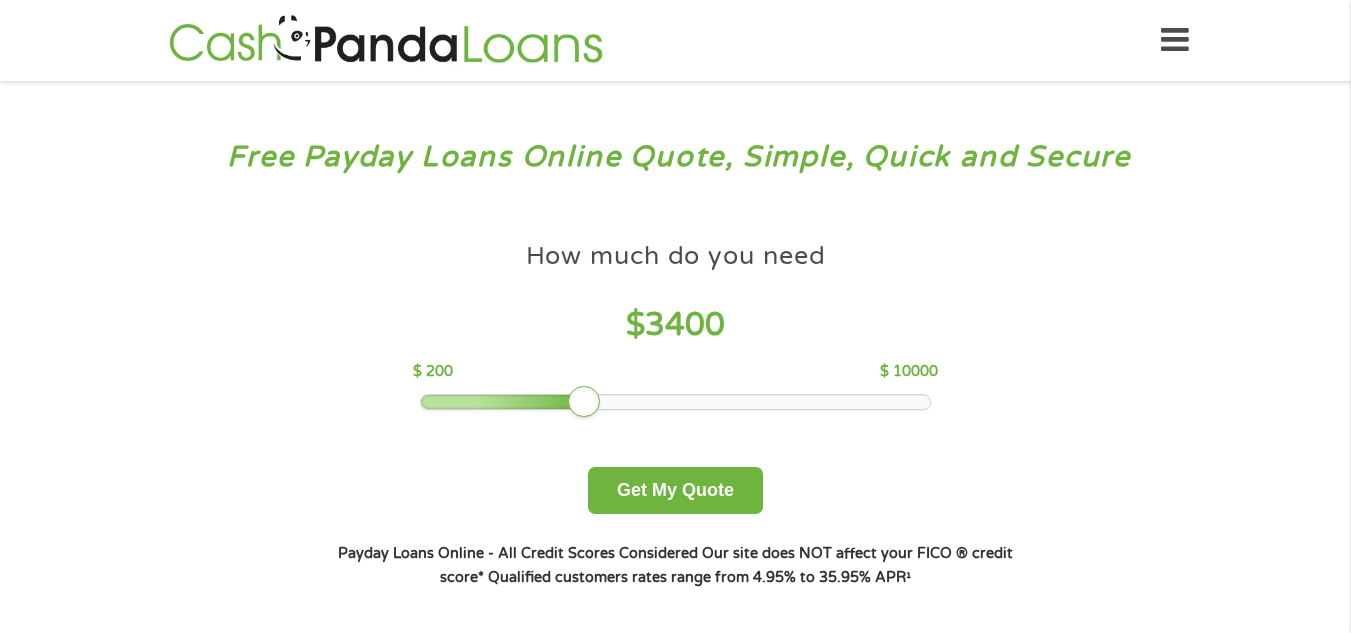 click at bounding box center [675, 402] 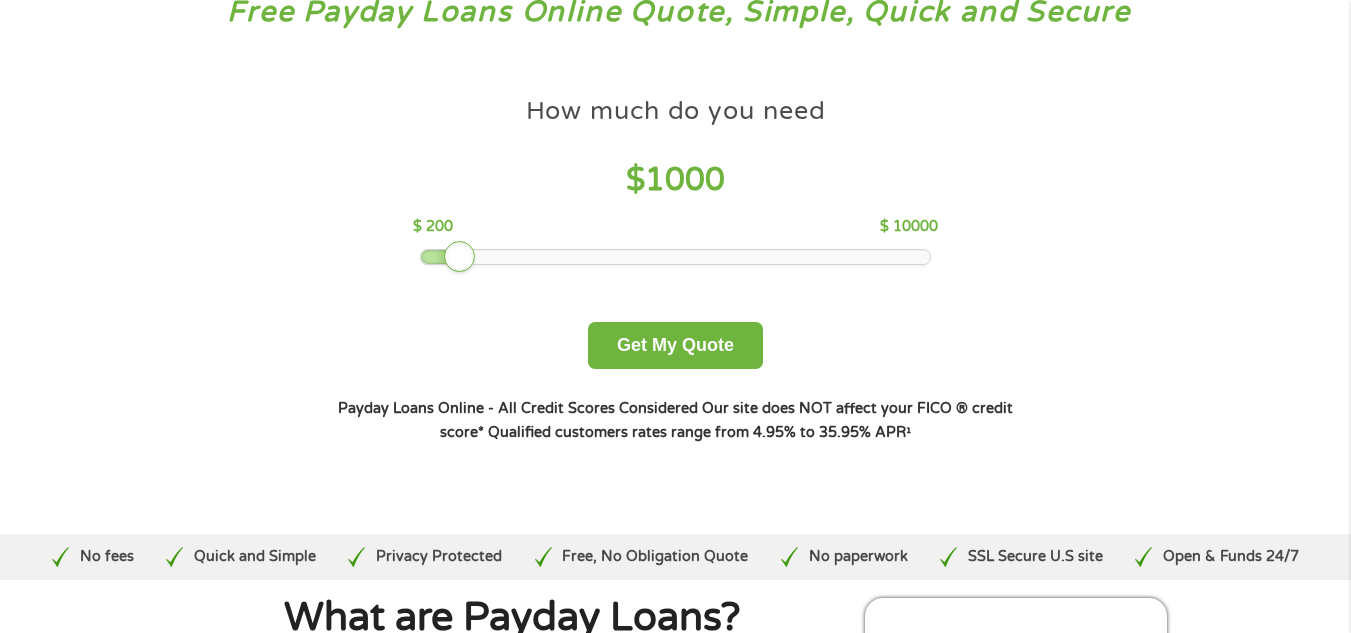 scroll, scrollTop: 0, scrollLeft: 0, axis: both 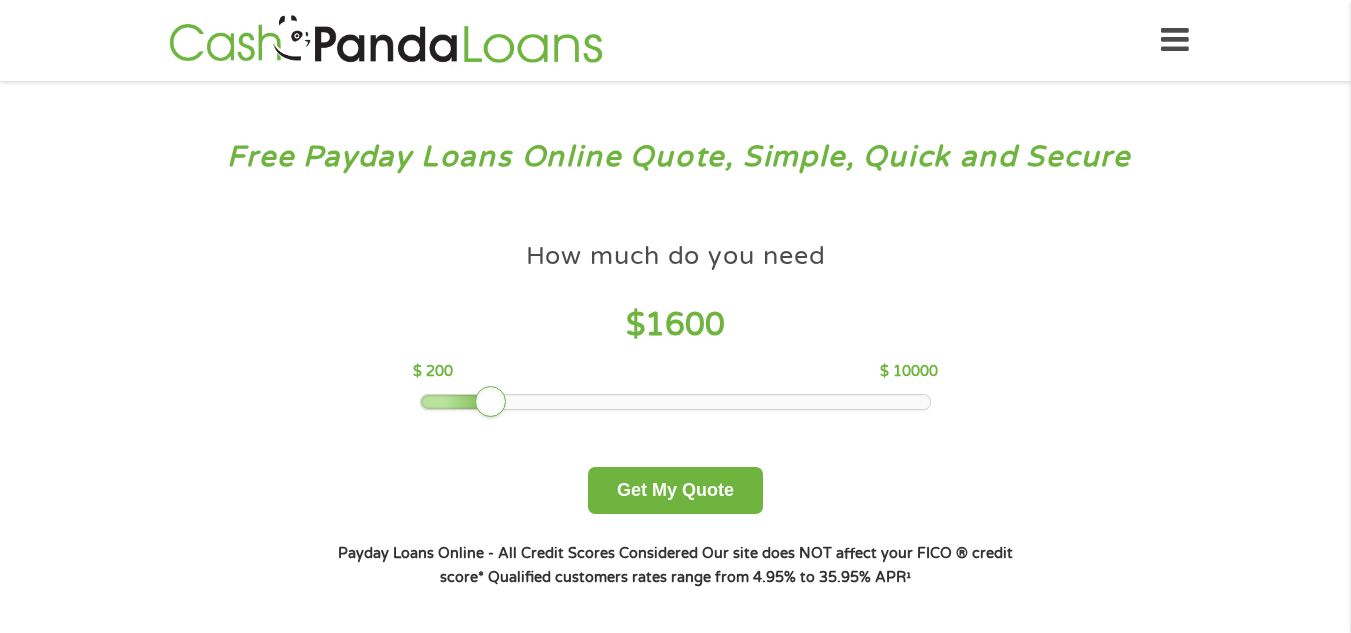click at bounding box center [675, 402] 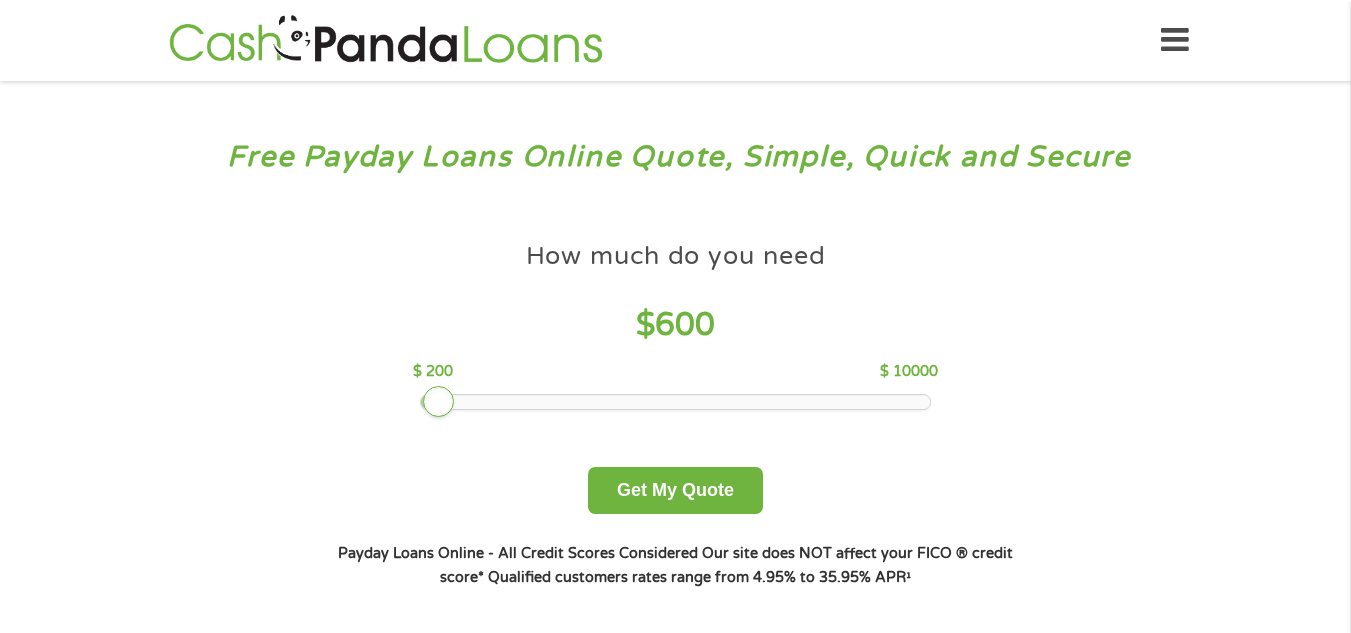 click at bounding box center (675, 402) 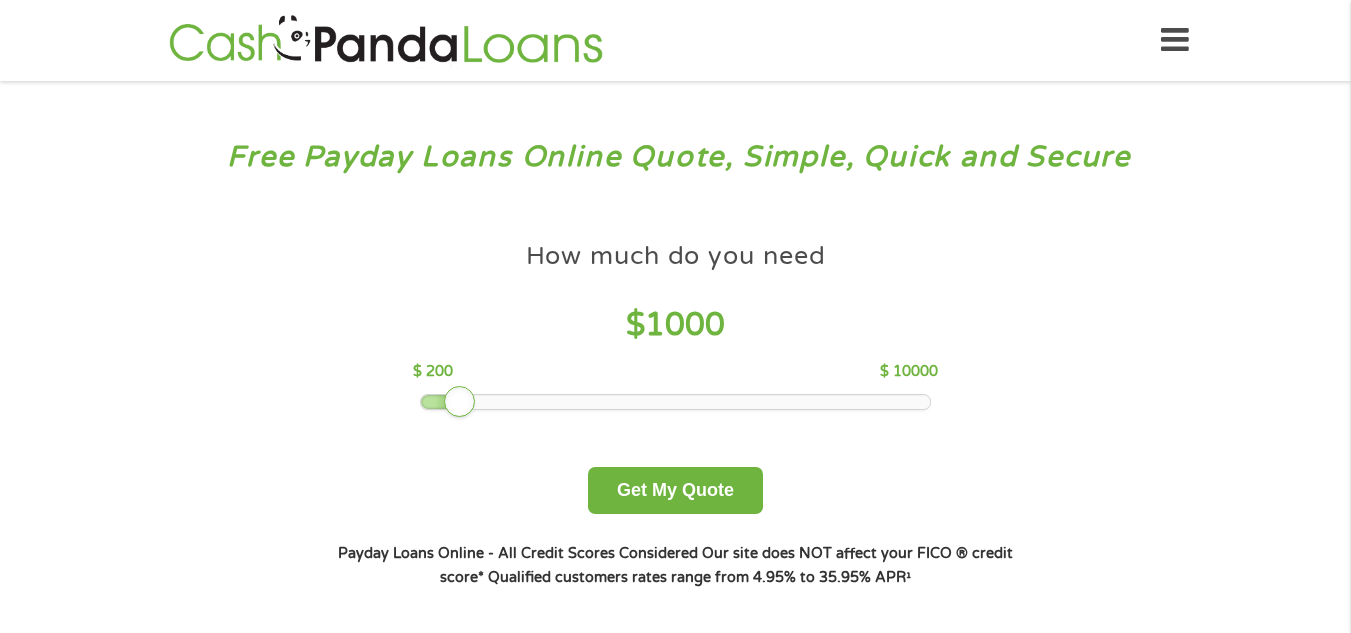click at bounding box center (675, 402) 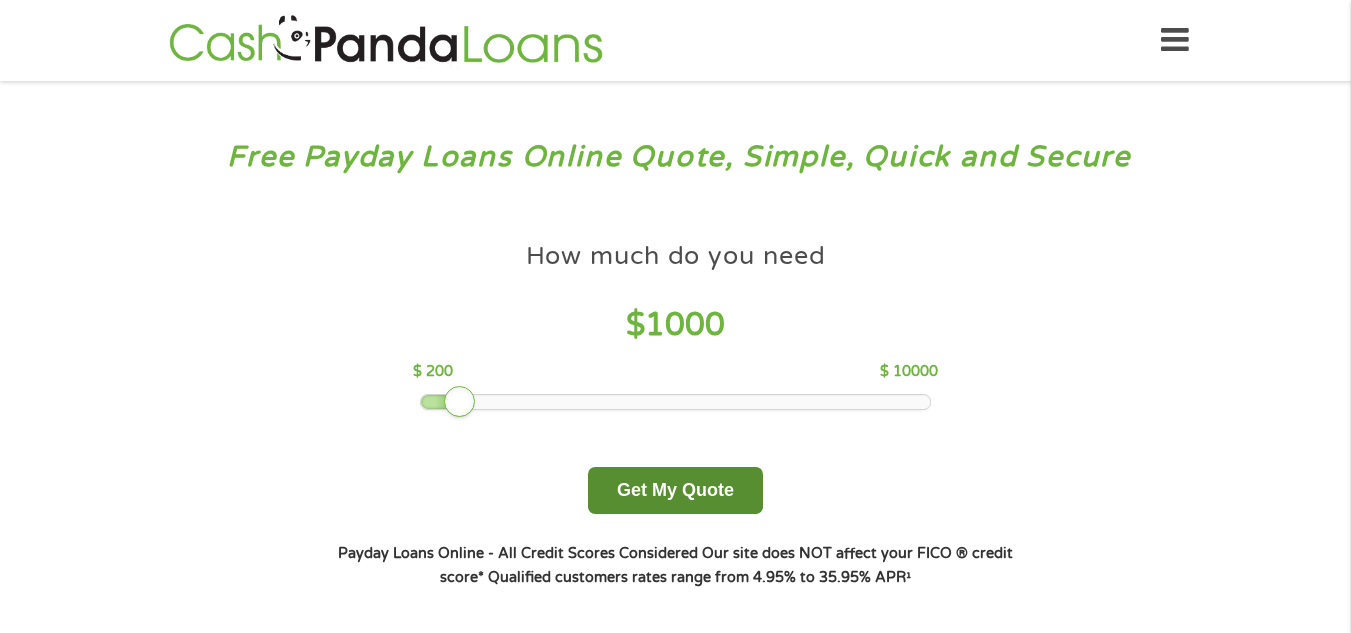 click on "Get My Quote" at bounding box center [675, 490] 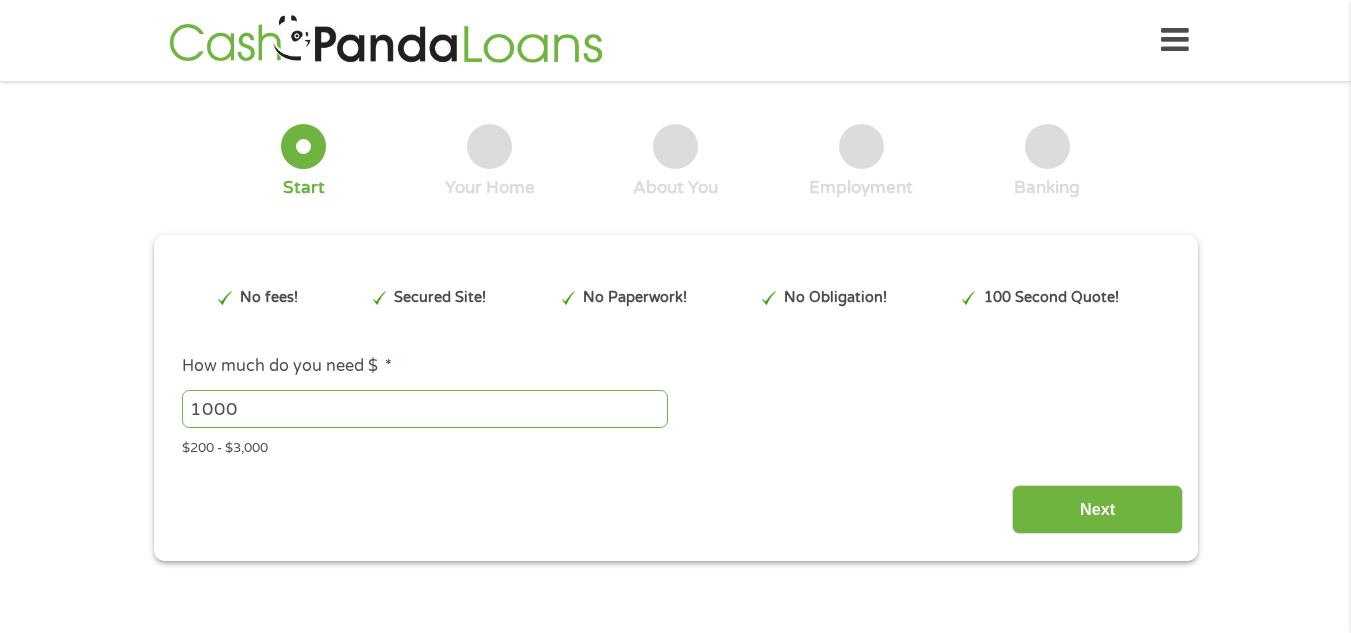 scroll, scrollTop: 0, scrollLeft: 0, axis: both 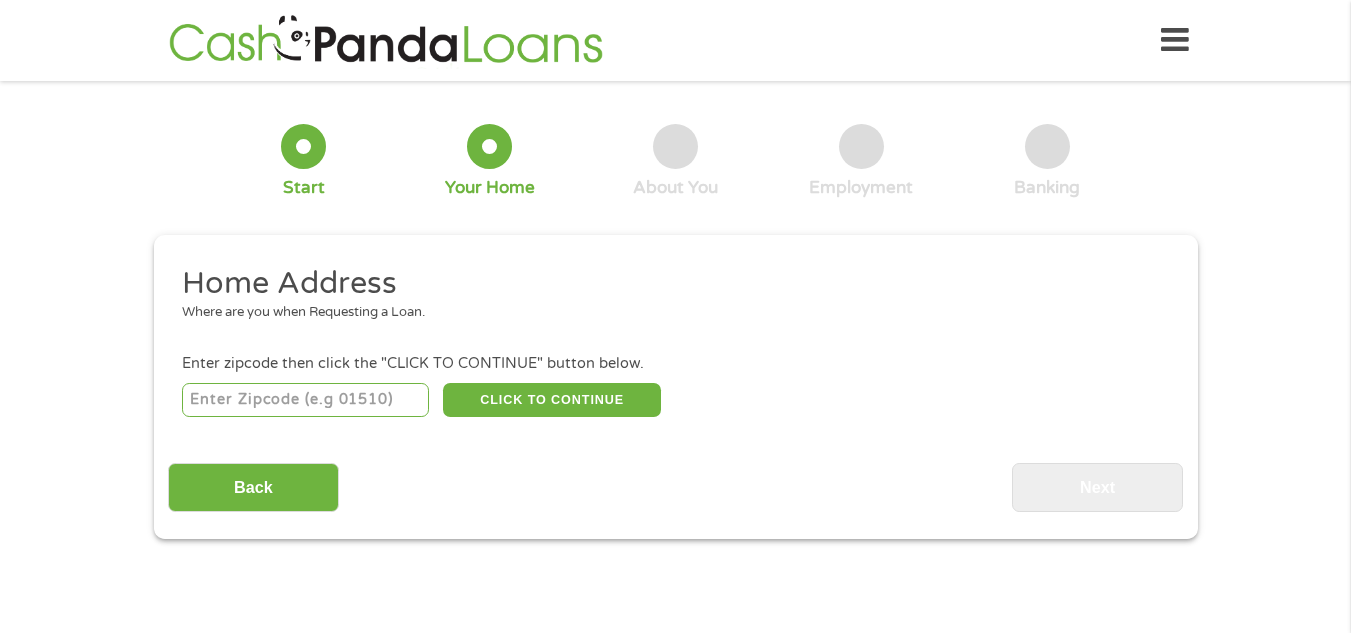 click at bounding box center (305, 400) 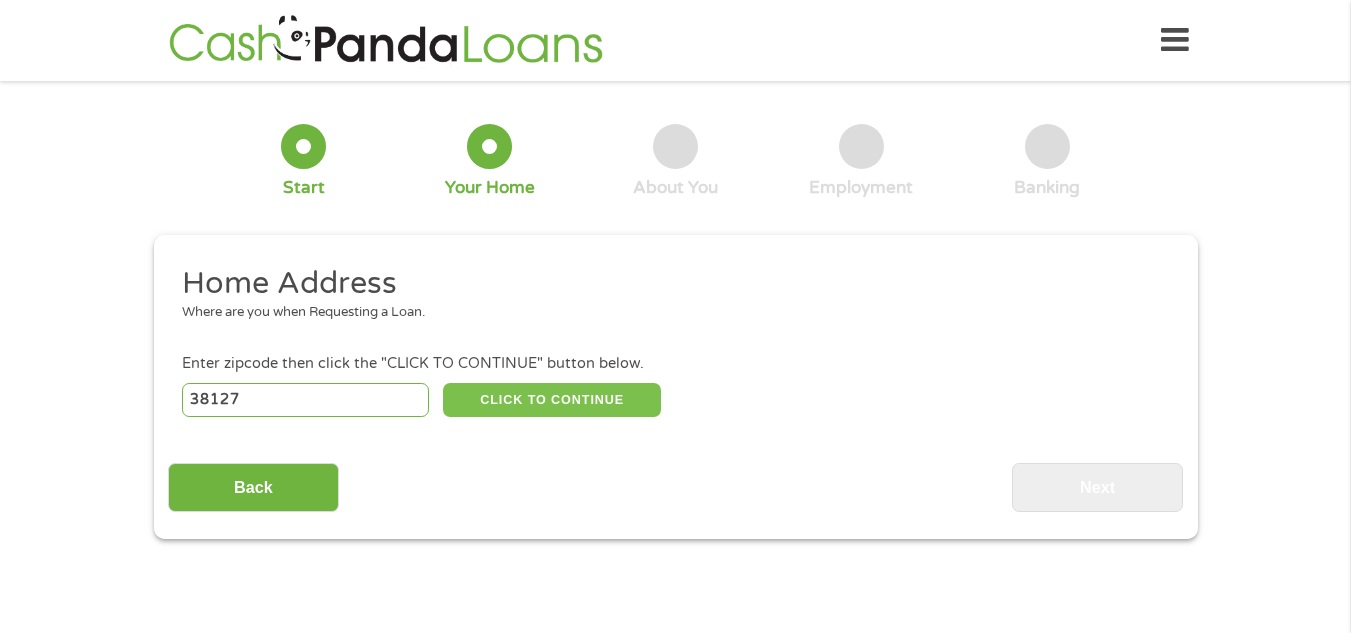 click on "CLICK TO CONTINUE" at bounding box center (552, 400) 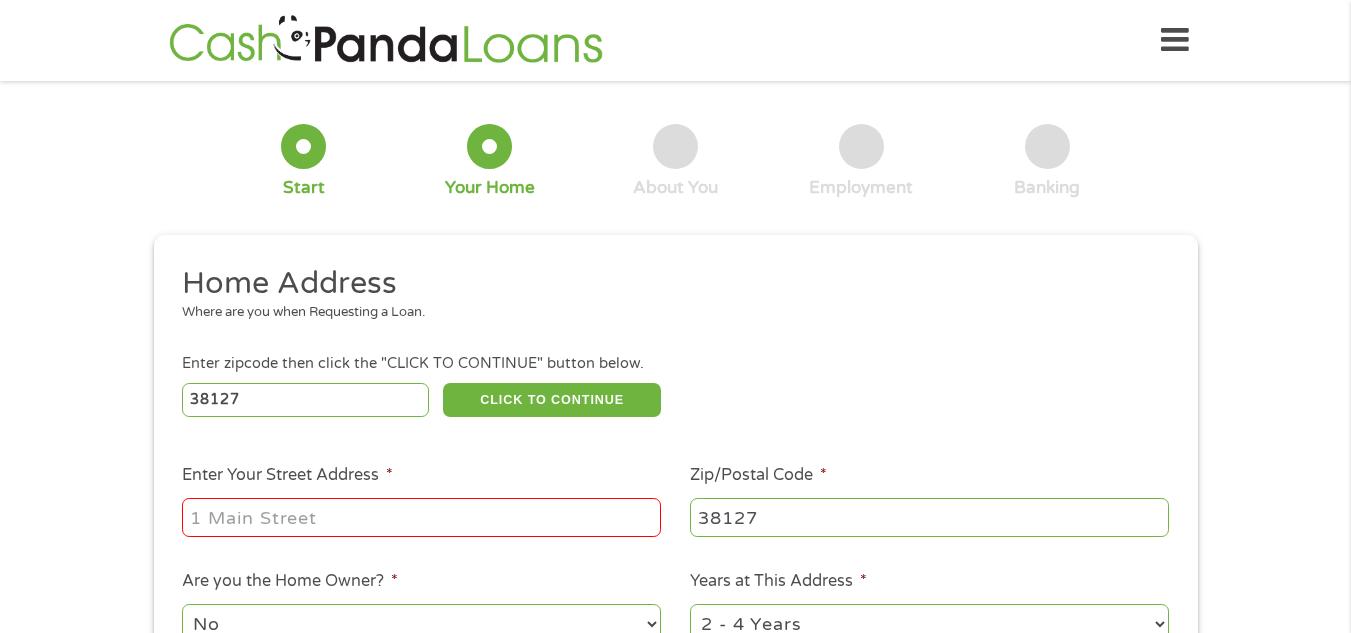 click on "Enter Your Street Address *" at bounding box center [421, 517] 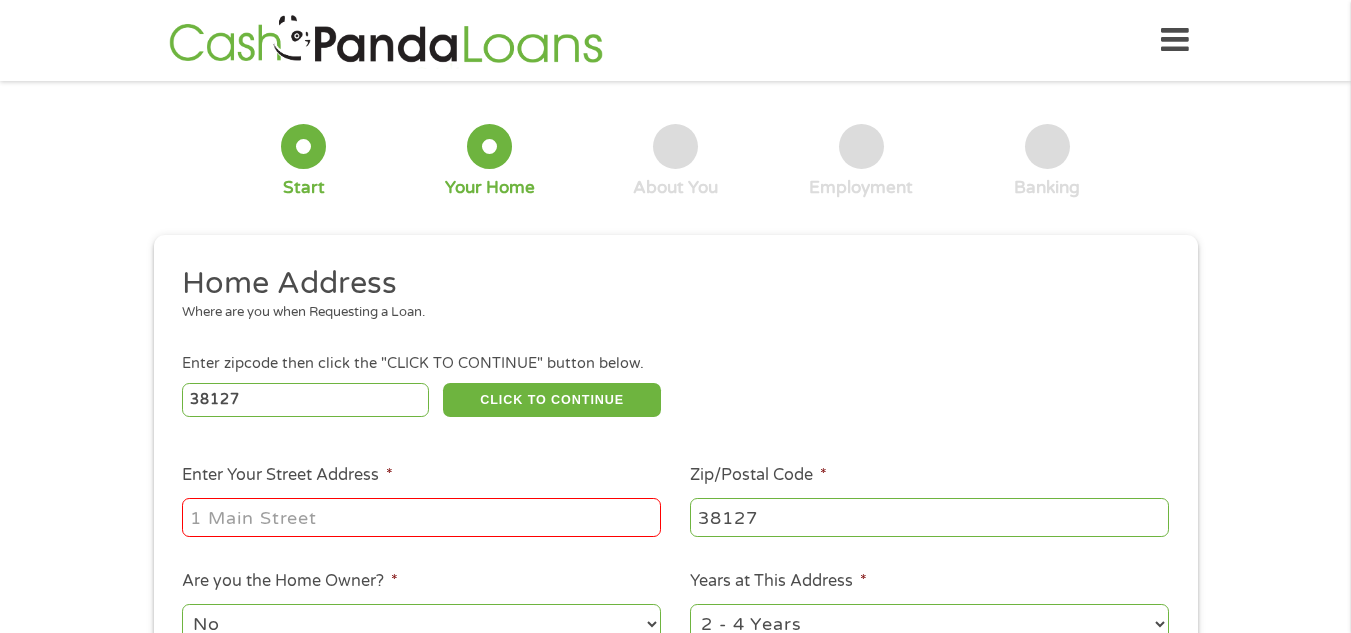 type on "1569 Gowan Dr" 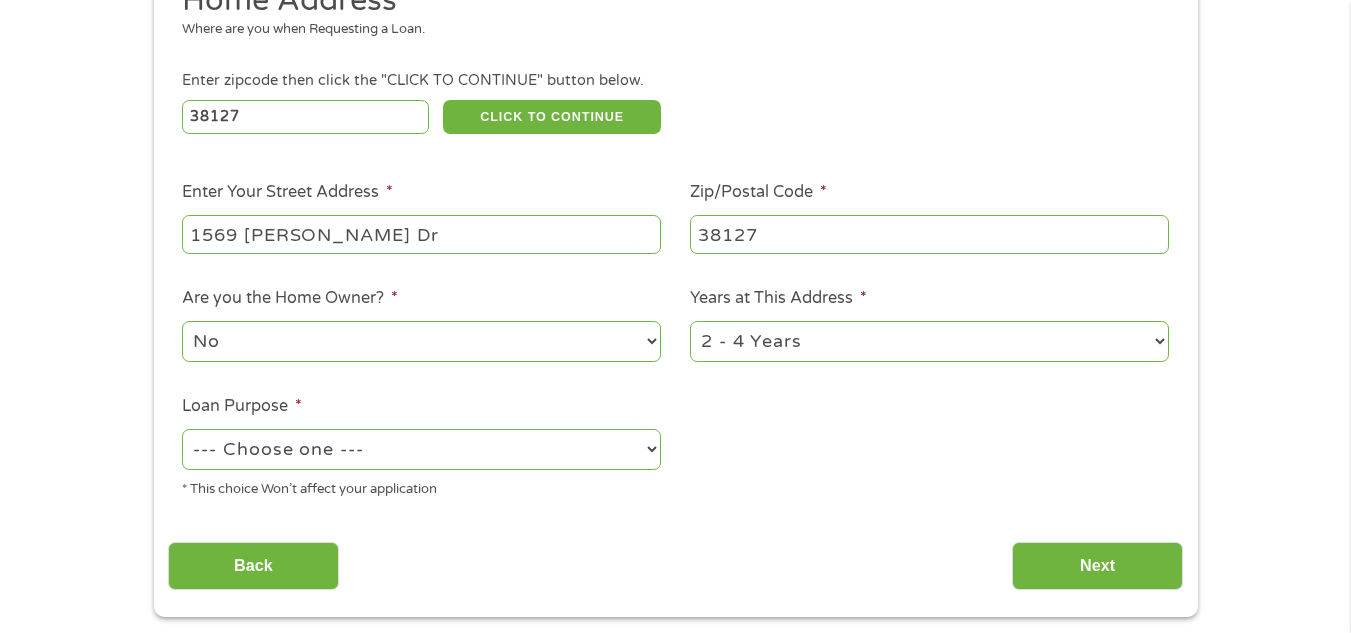 scroll, scrollTop: 284, scrollLeft: 0, axis: vertical 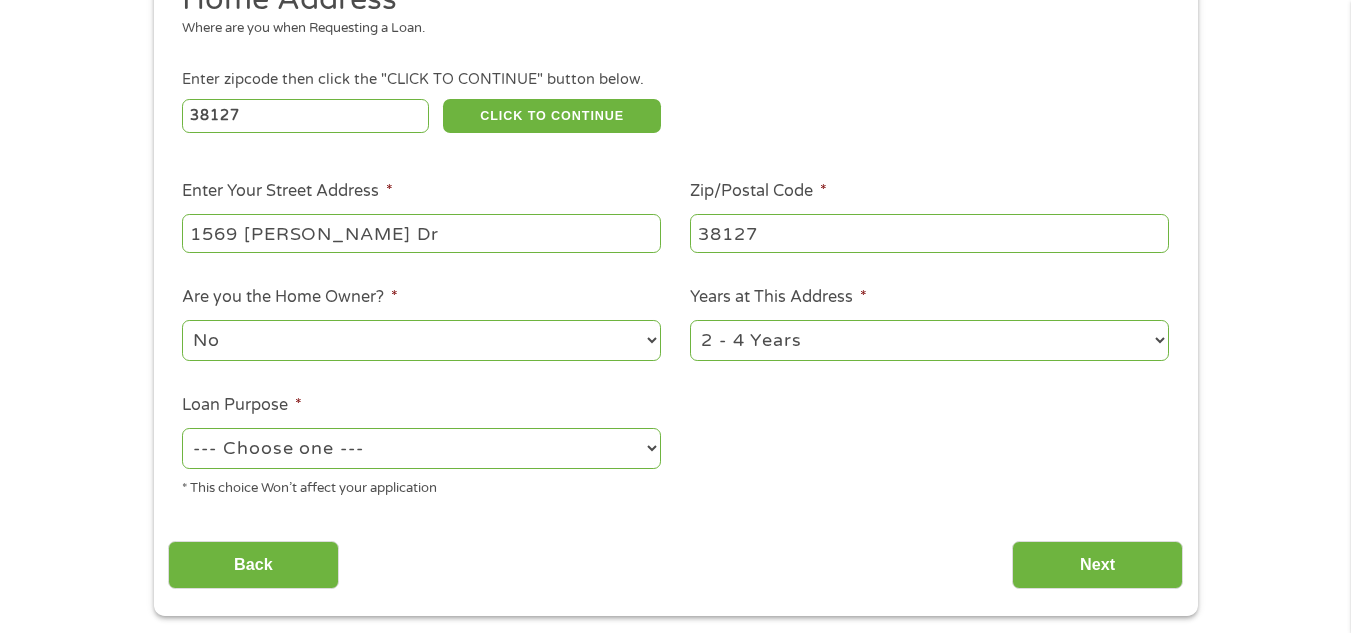 click on "No Yes" at bounding box center [421, 340] 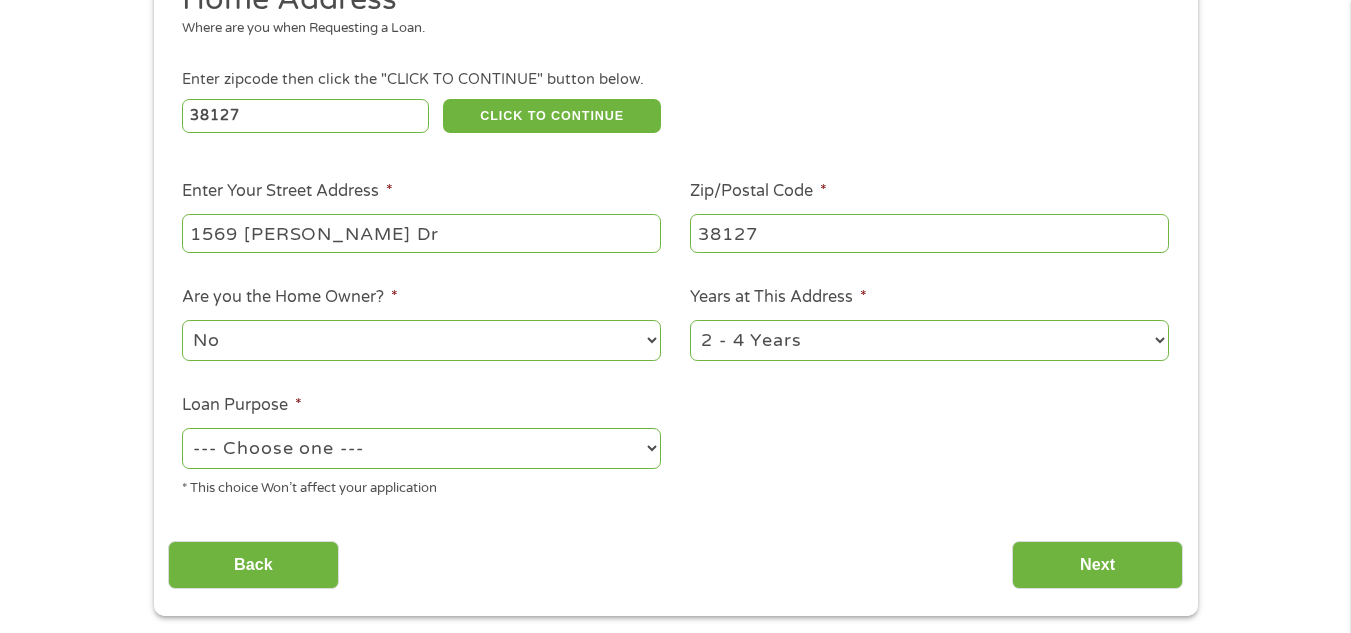 select on "yes" 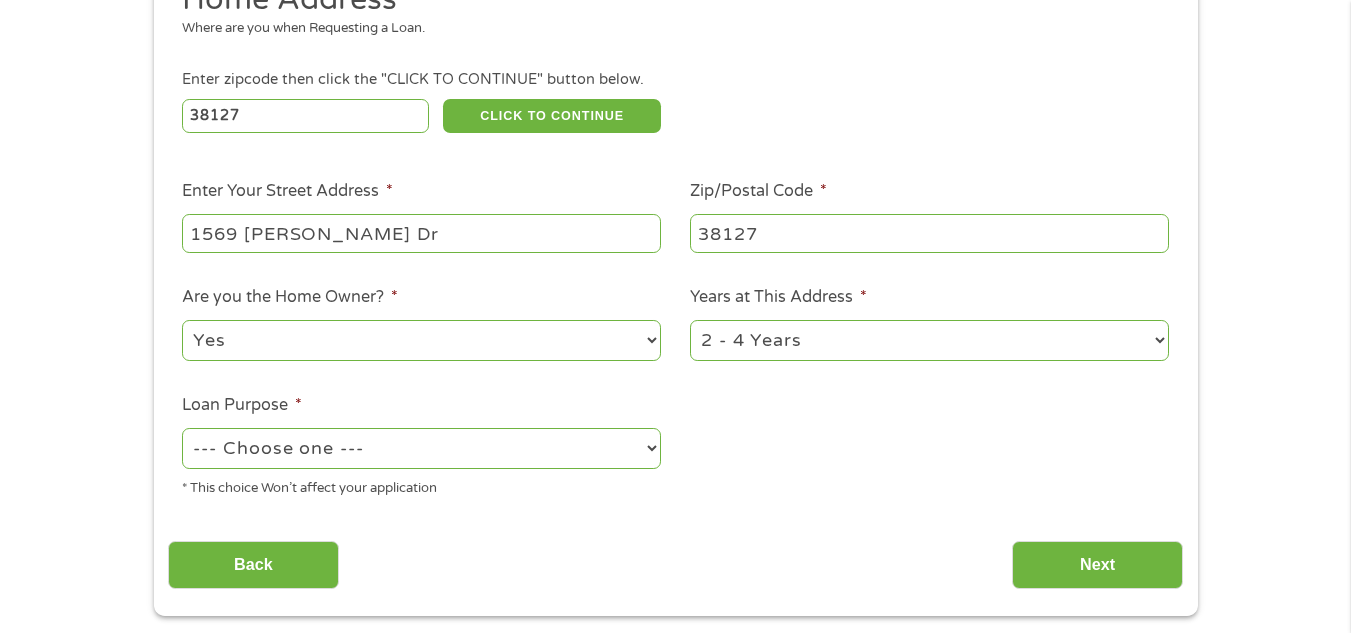 click on "No Yes" at bounding box center (421, 340) 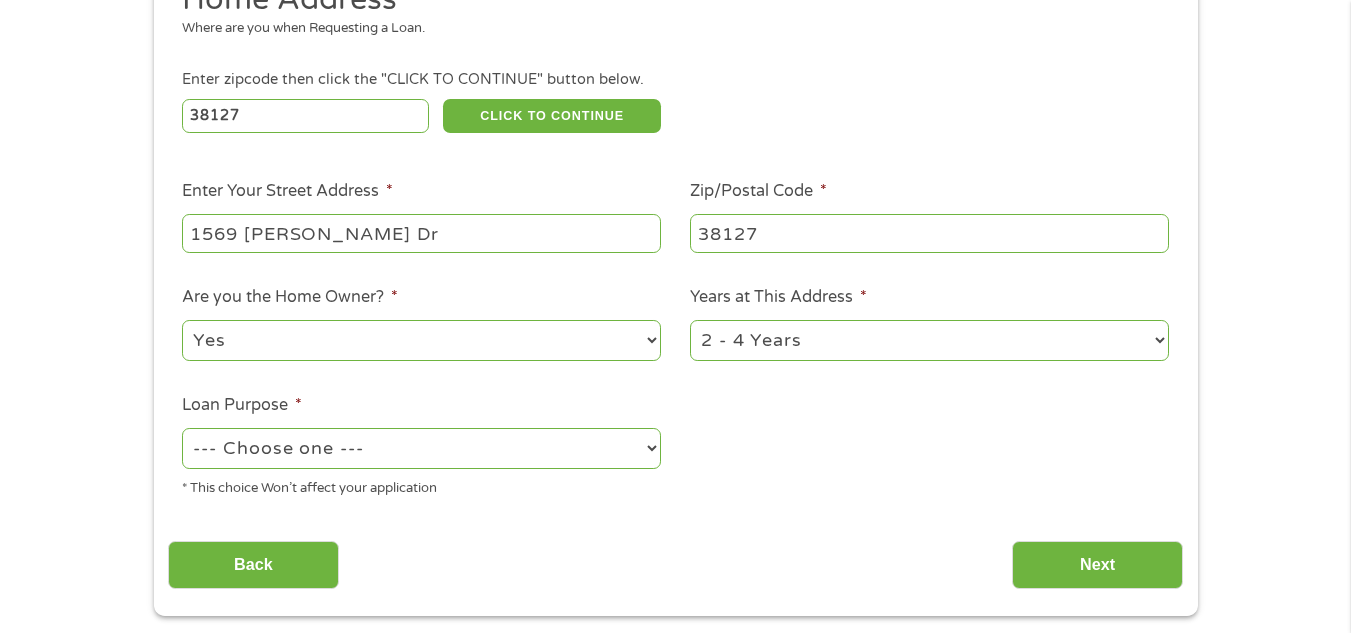select on "60months" 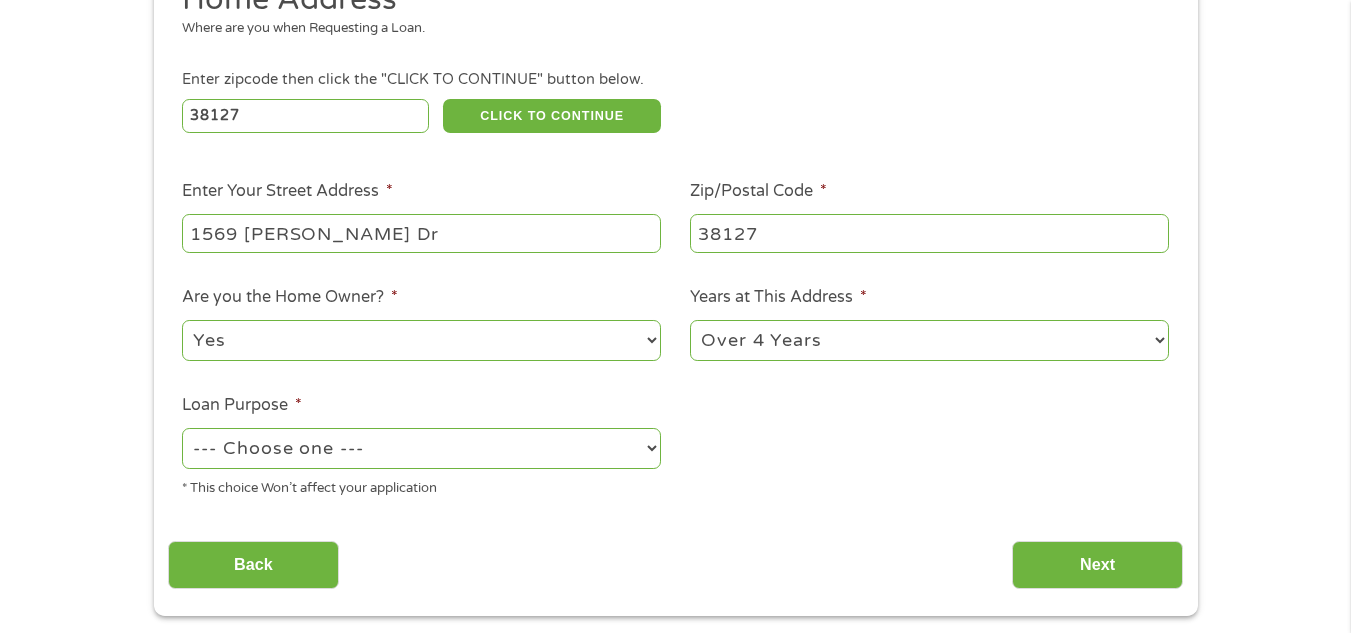 click on "1 Year or less 1 - 2 Years 2 - 4 Years Over 4 Years" at bounding box center [929, 340] 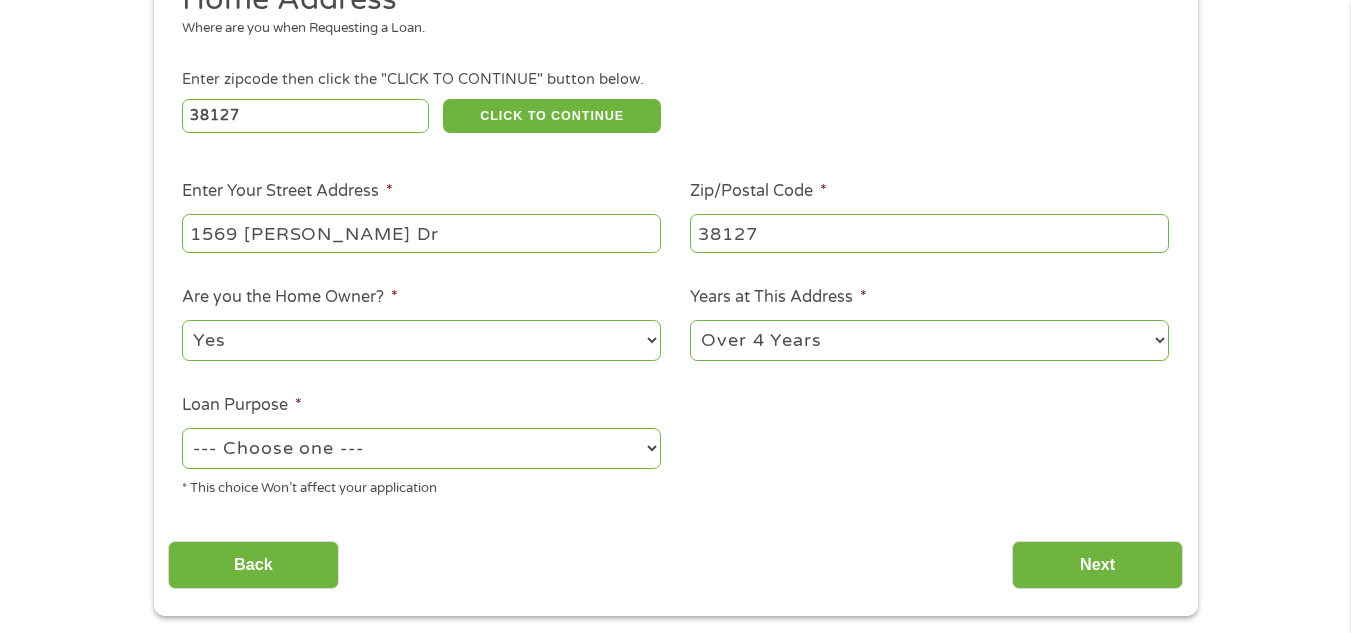 click on "--- Choose one --- Pay Bills Debt Consolidation Home Improvement Major Purchase Car Loan Short Term Cash Medical Expenses Other" at bounding box center [421, 448] 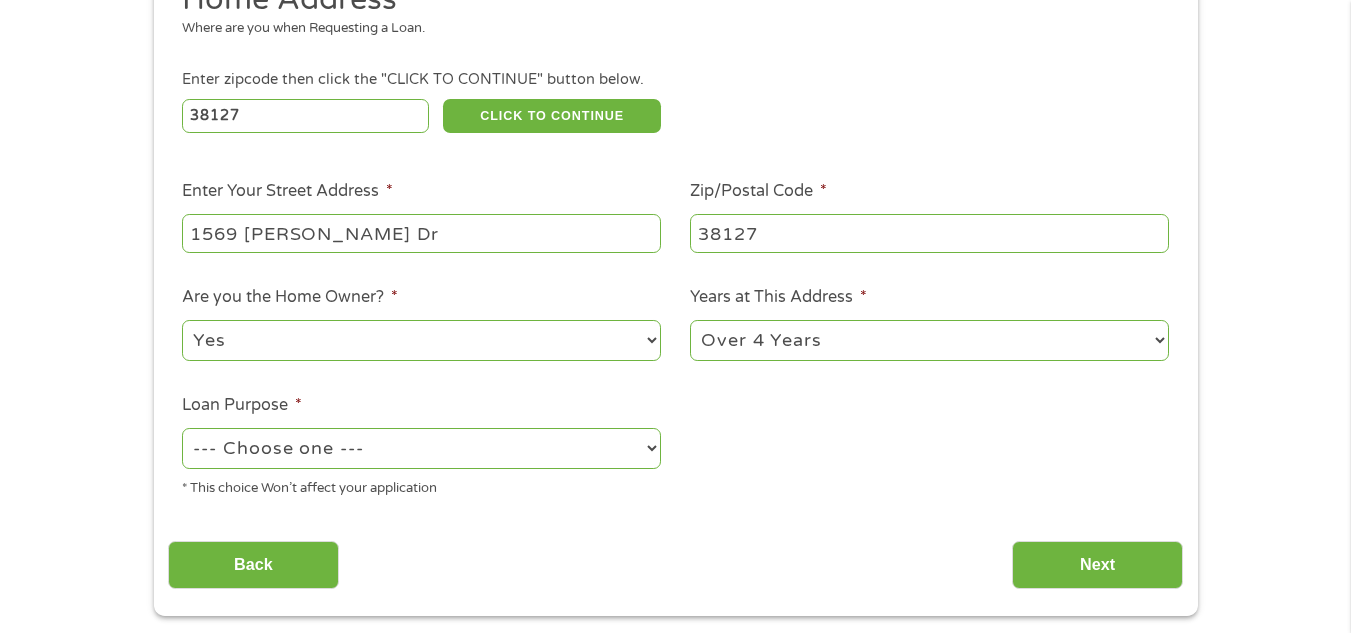 select on "paybills" 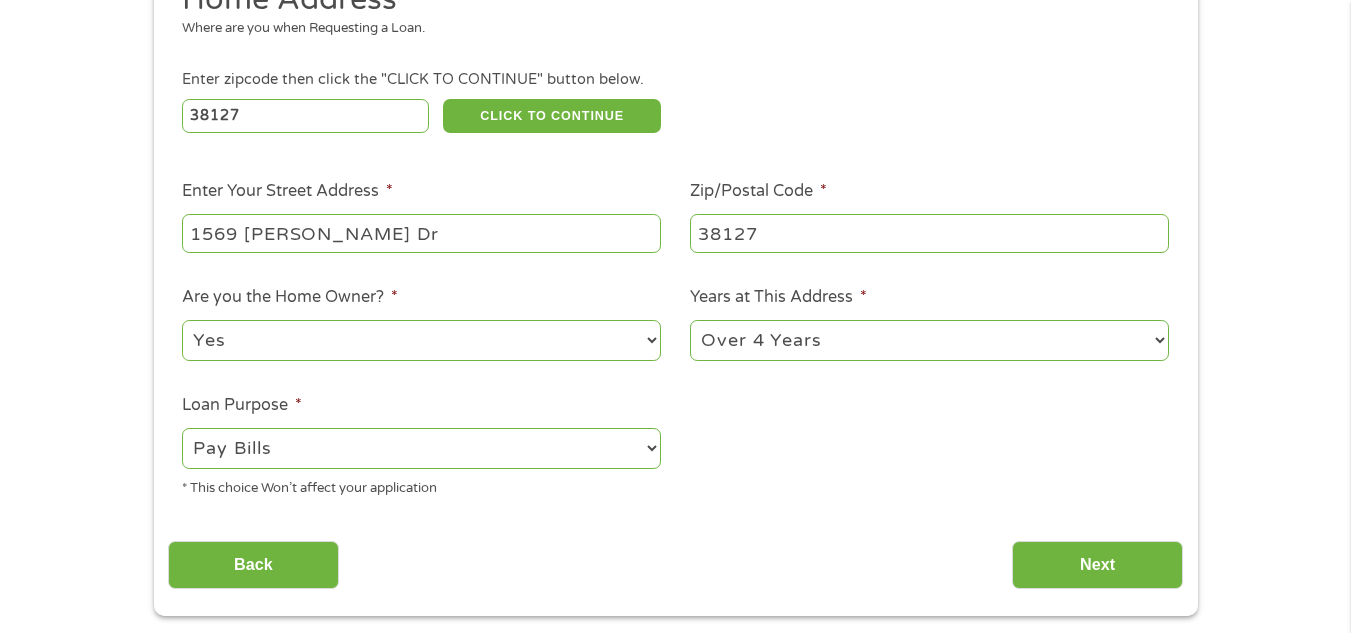 click on "--- Choose one --- Pay Bills Debt Consolidation Home Improvement Major Purchase Car Loan Short Term Cash Medical Expenses Other" at bounding box center [421, 448] 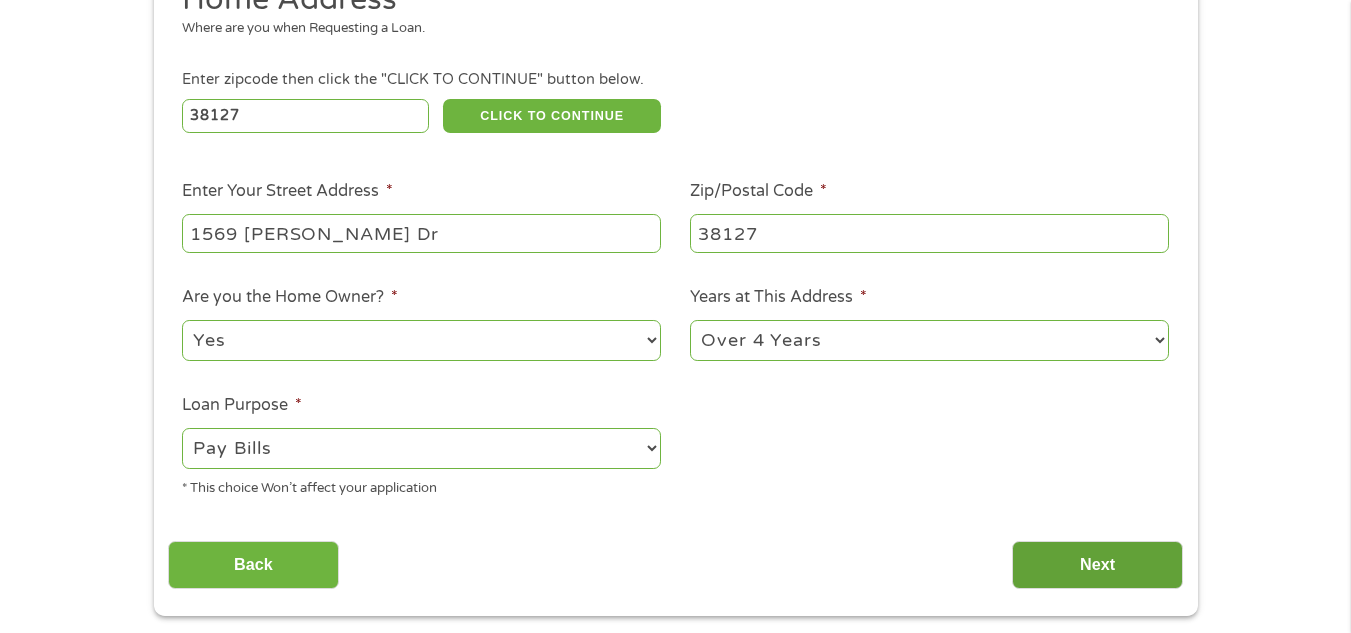 click on "Next" at bounding box center [1097, 565] 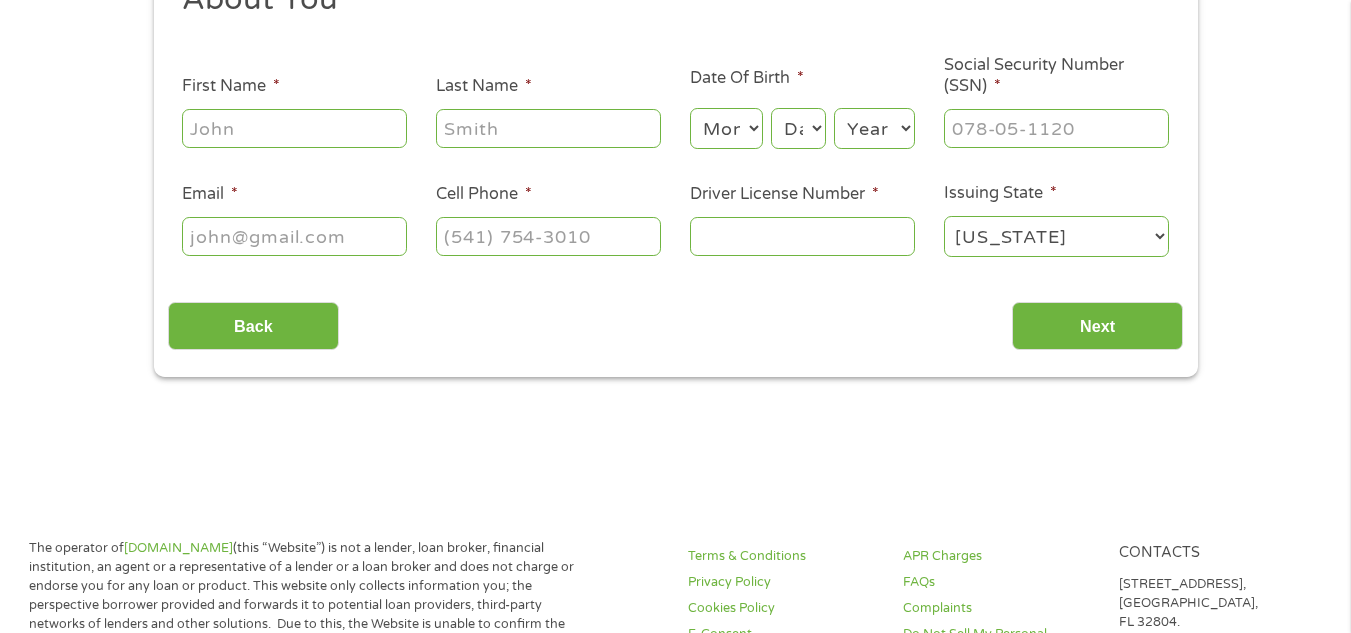 scroll, scrollTop: 8, scrollLeft: 8, axis: both 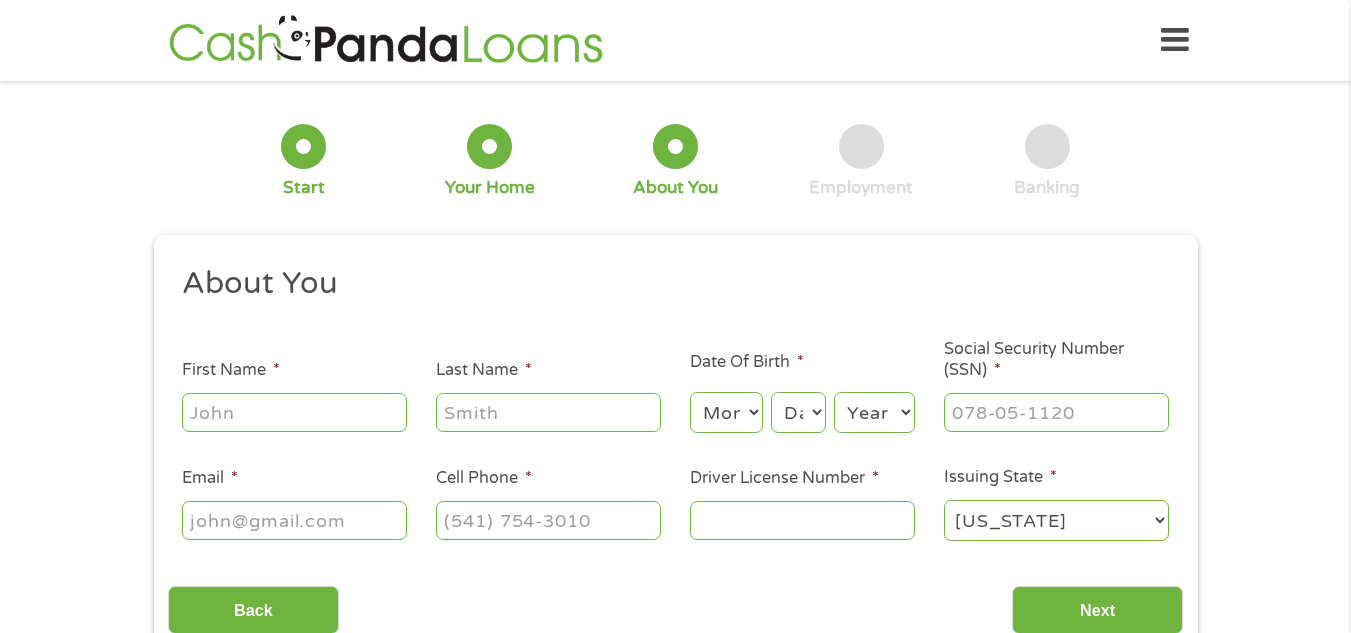 click on "First Name *" at bounding box center [294, 412] 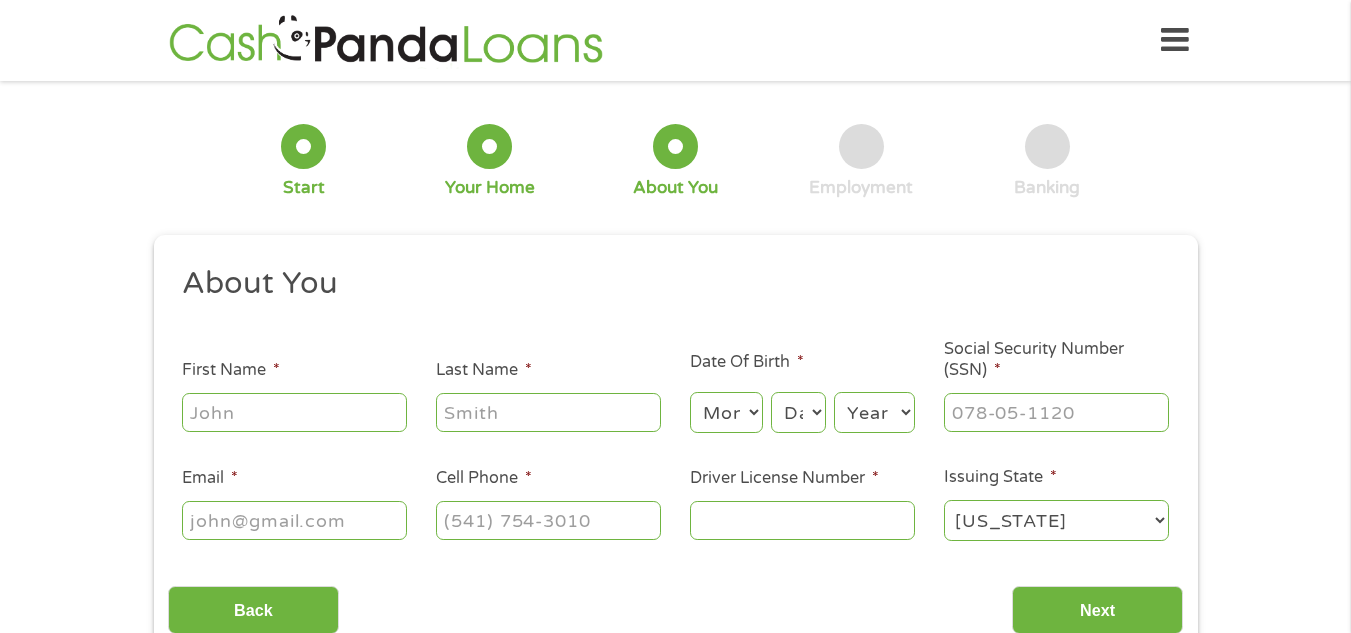 type on "Wayne" 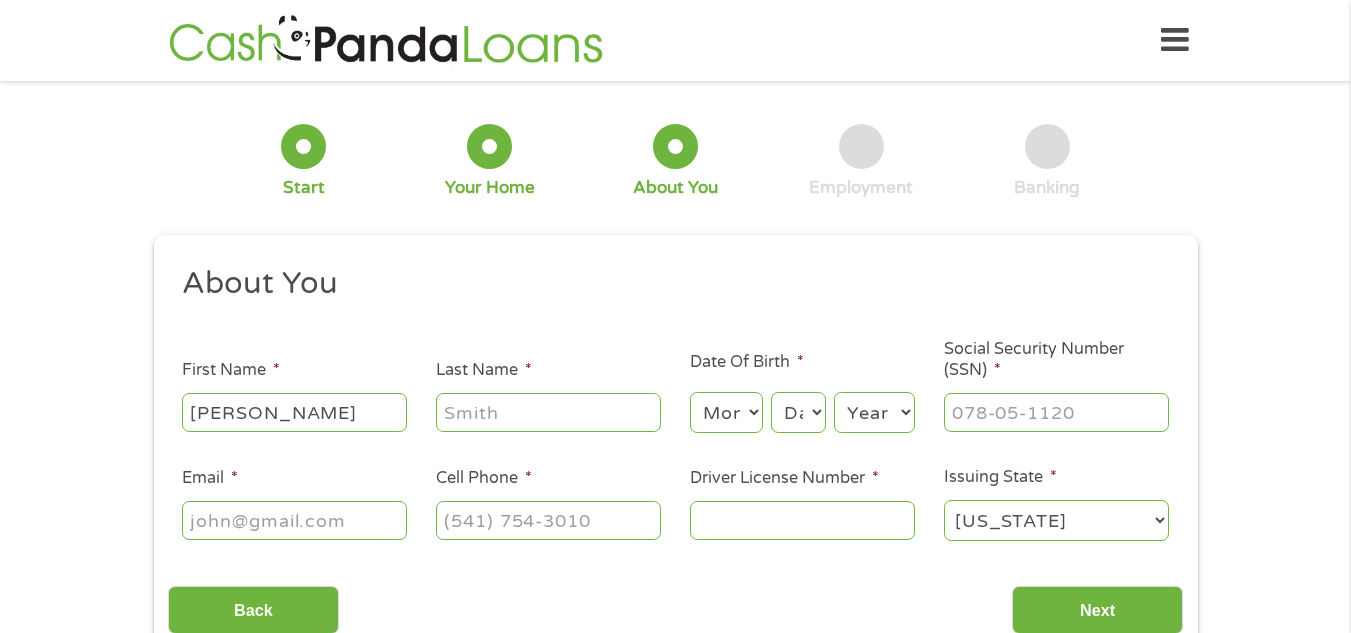 type on "Williams" 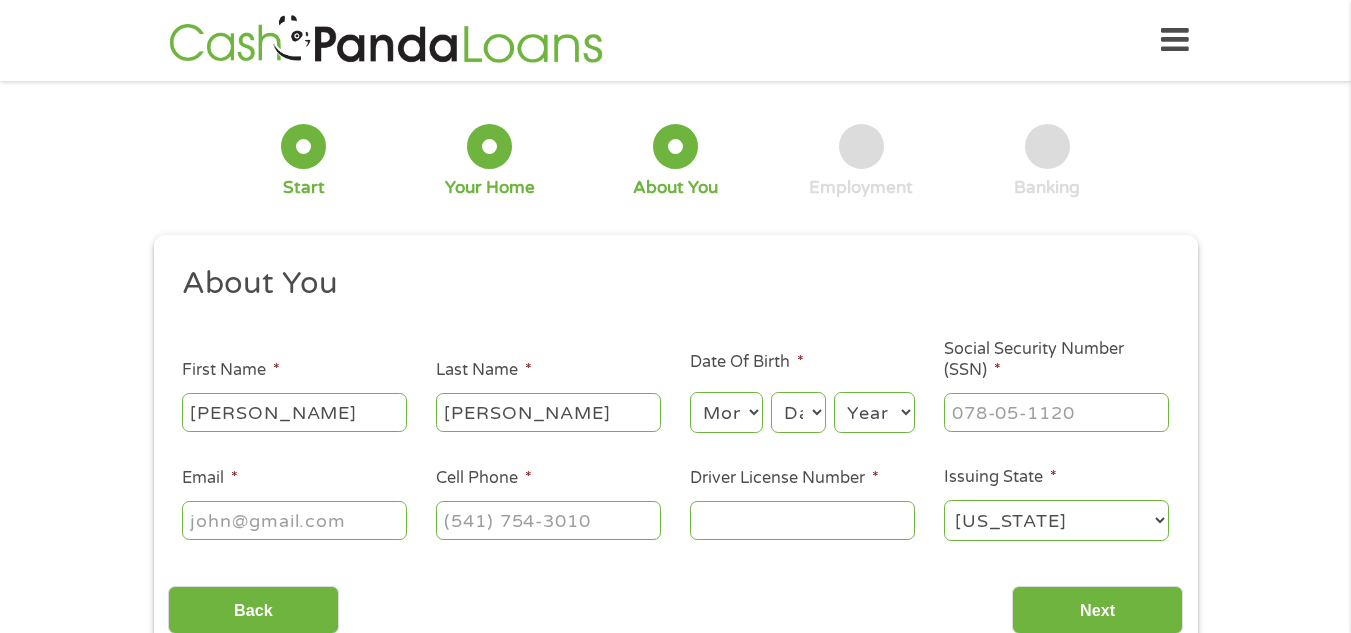 type on "wayne6268@yahoo.com" 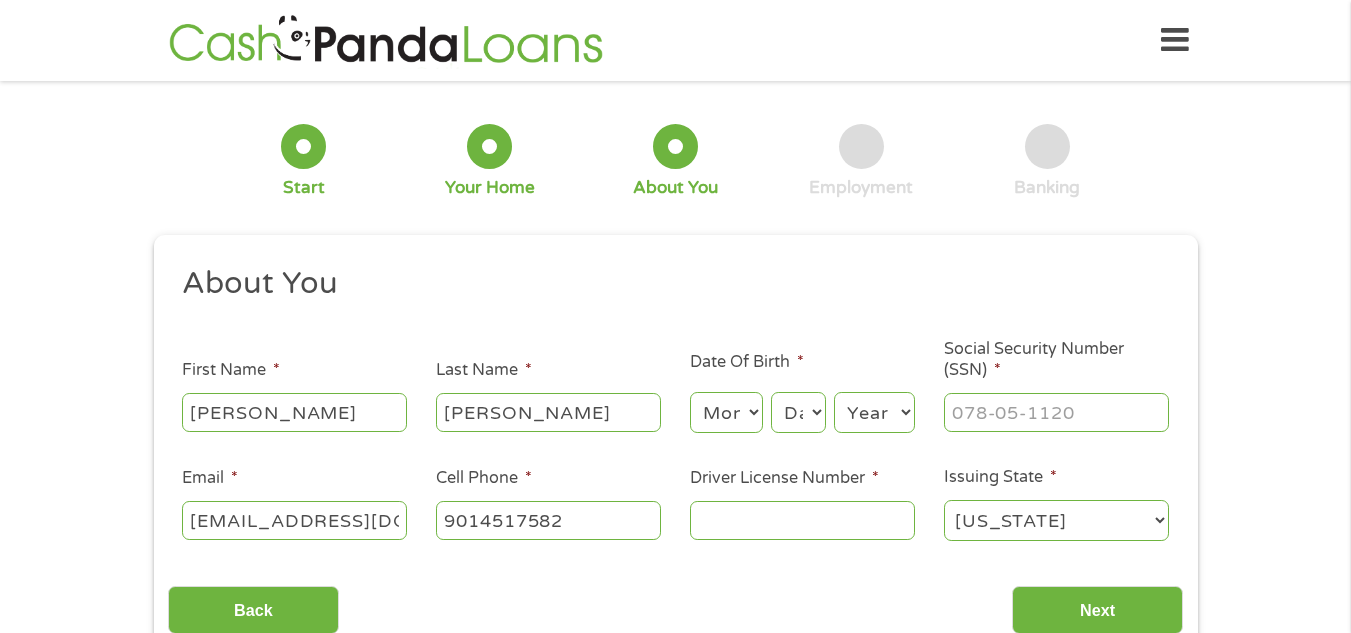 type on "(901) 451-7582" 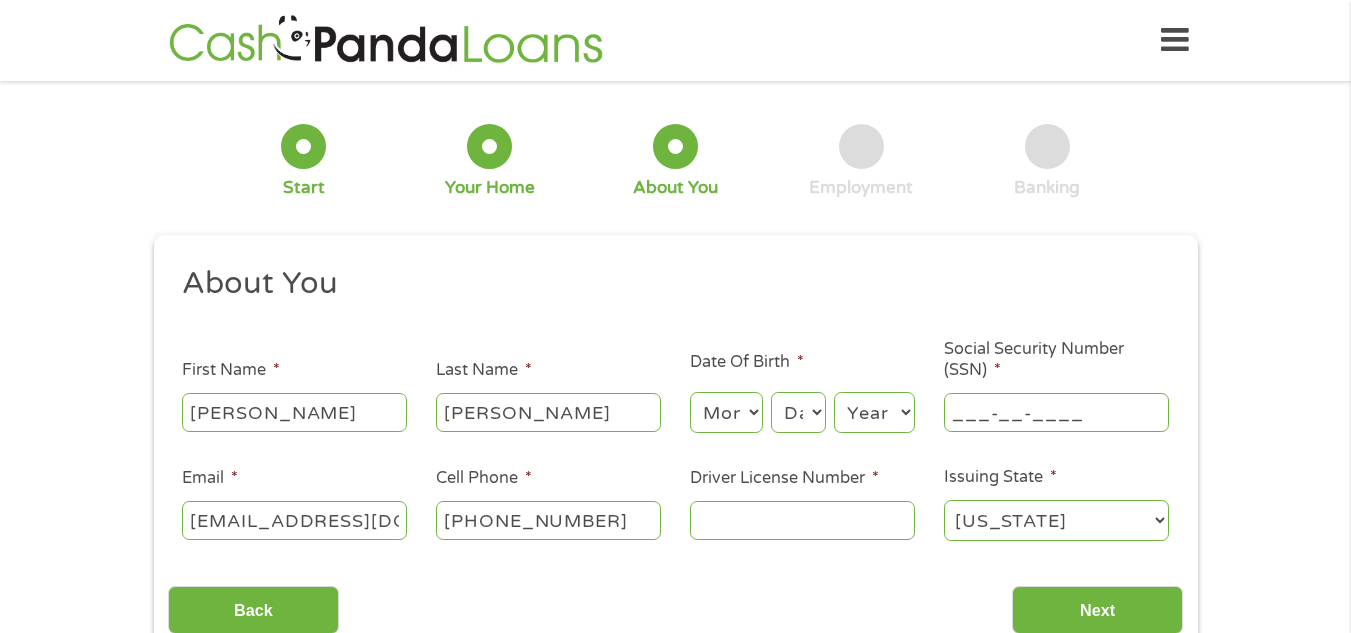 click on "___-__-____" at bounding box center [1056, 412] 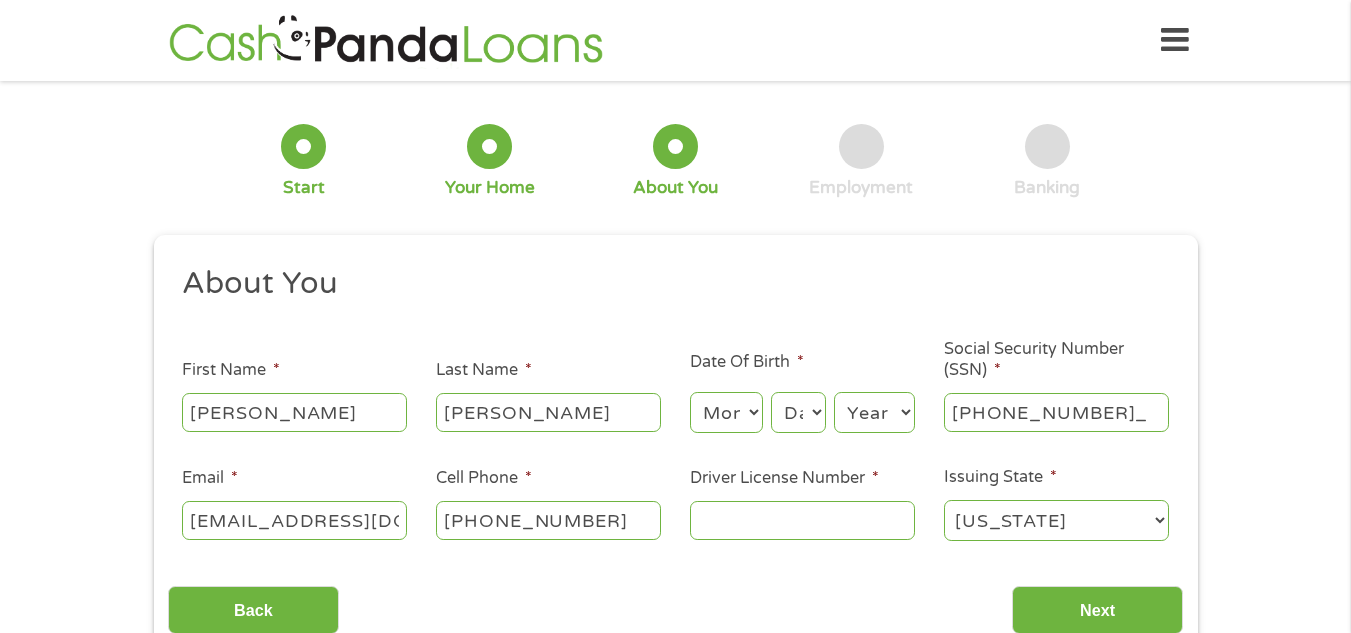 type on "409-21-2819" 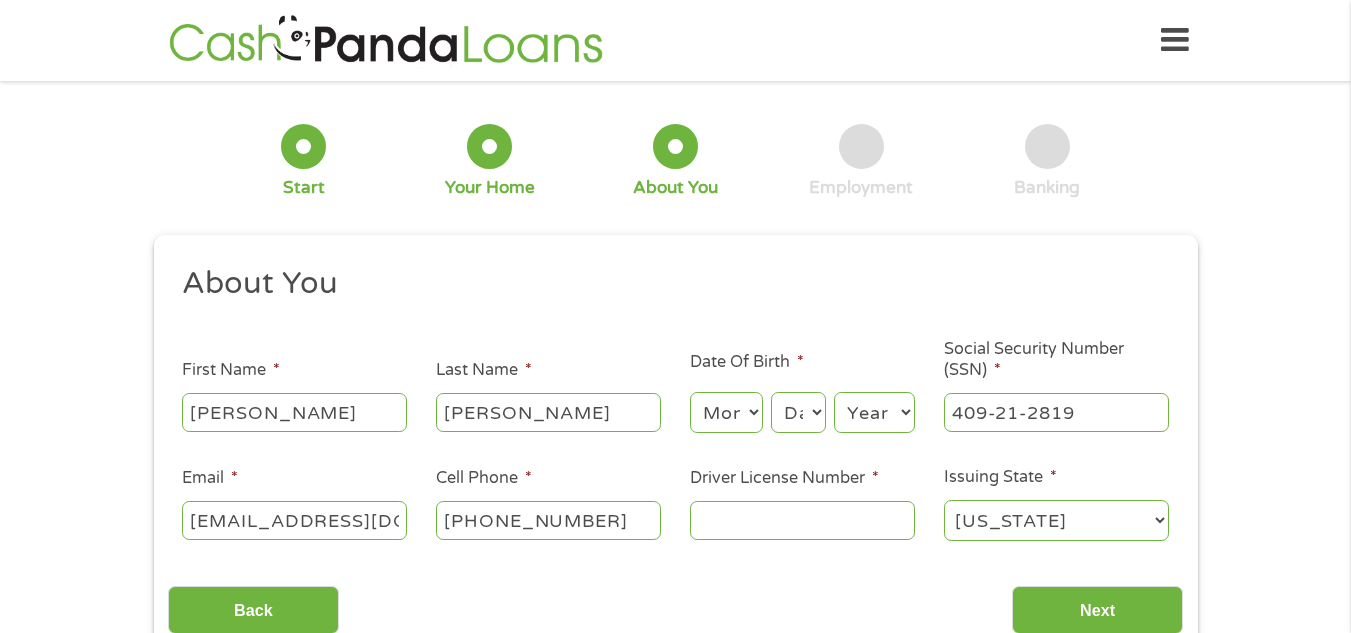 click on "Driver License Number *" at bounding box center [802, 520] 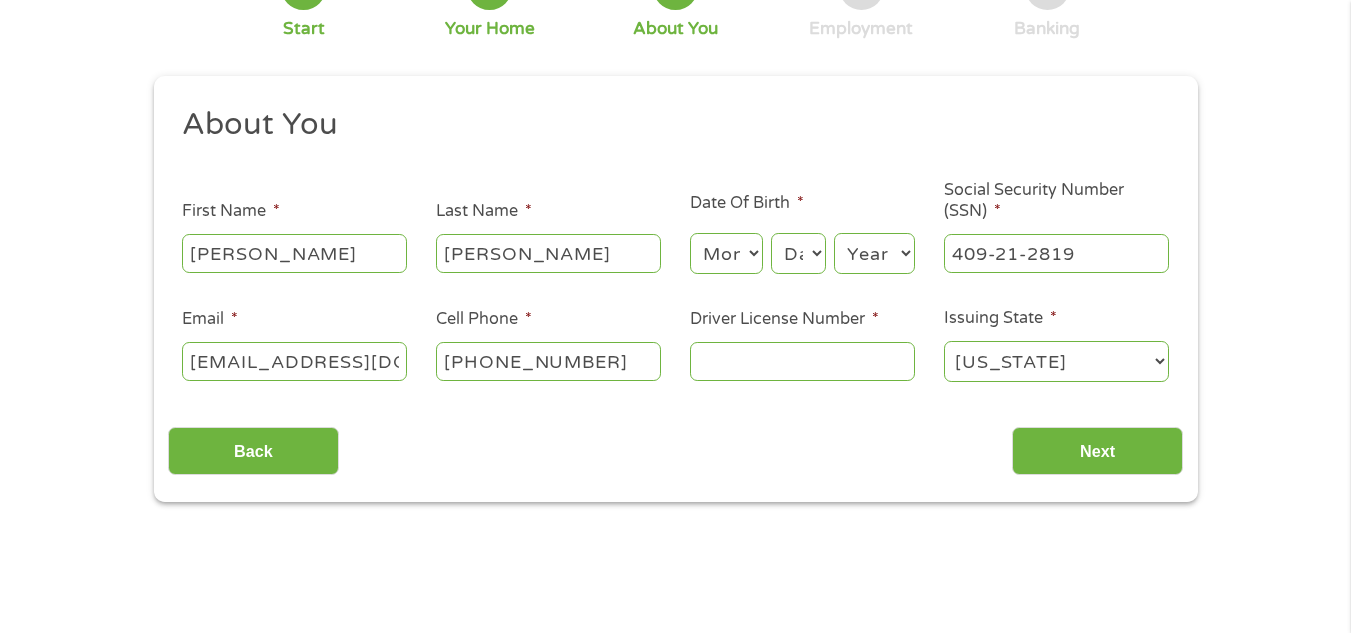 scroll, scrollTop: 157, scrollLeft: 0, axis: vertical 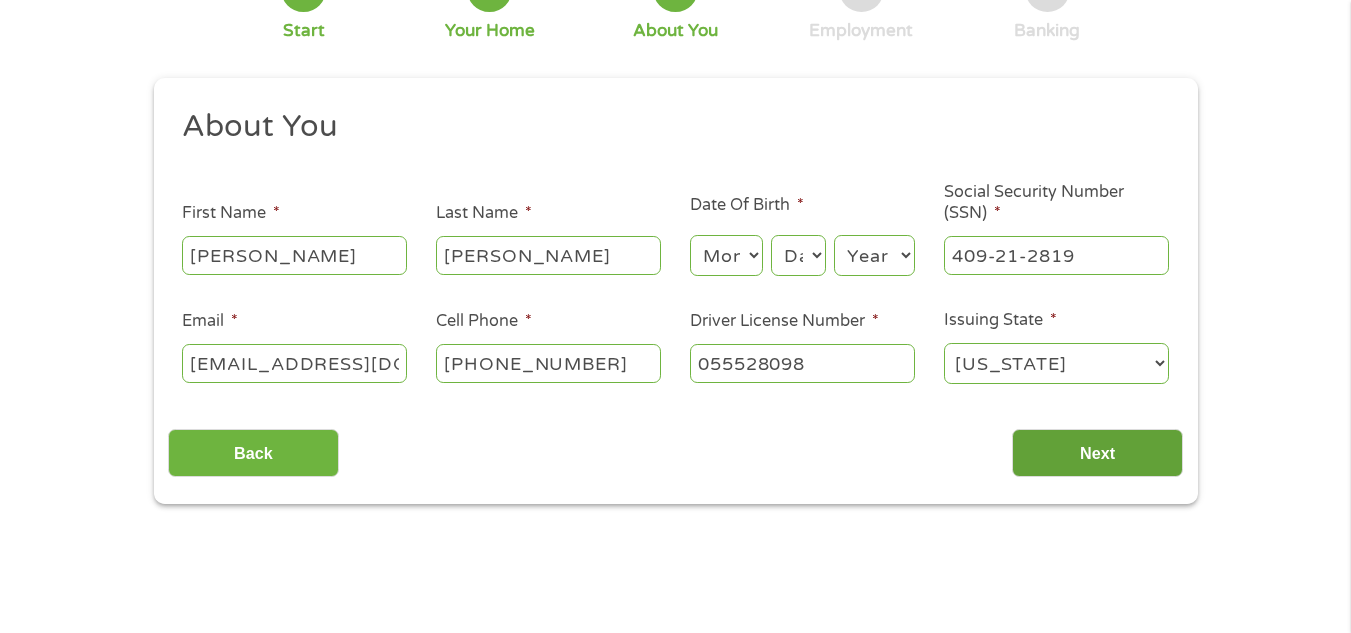 type on "055528098" 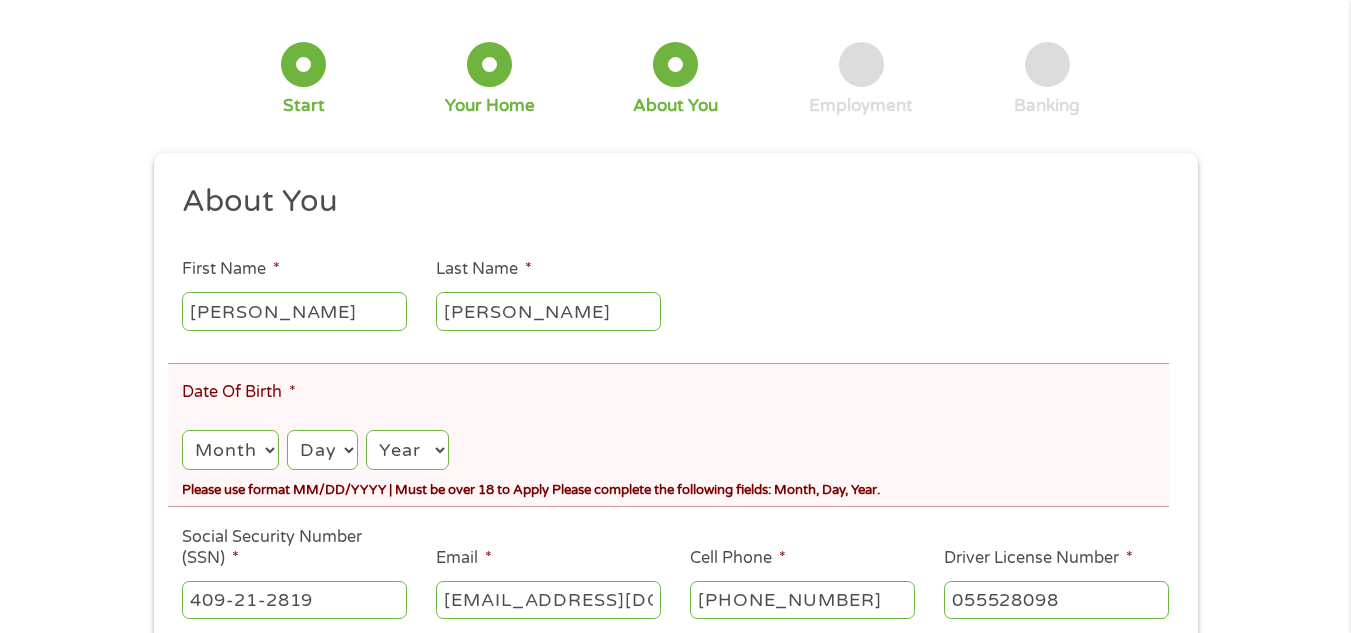 scroll, scrollTop: 13, scrollLeft: 0, axis: vertical 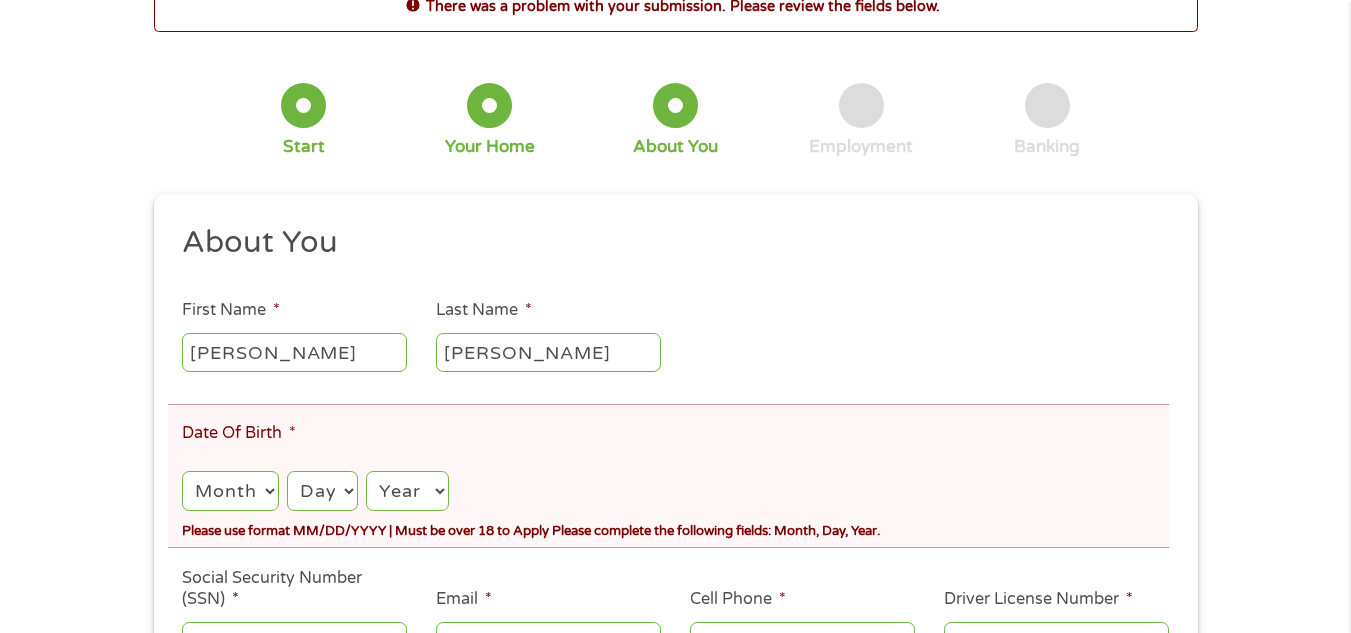 click on "Month 1 2 3 4 5 6 7 8 9 10 11 12" at bounding box center [230, 491] 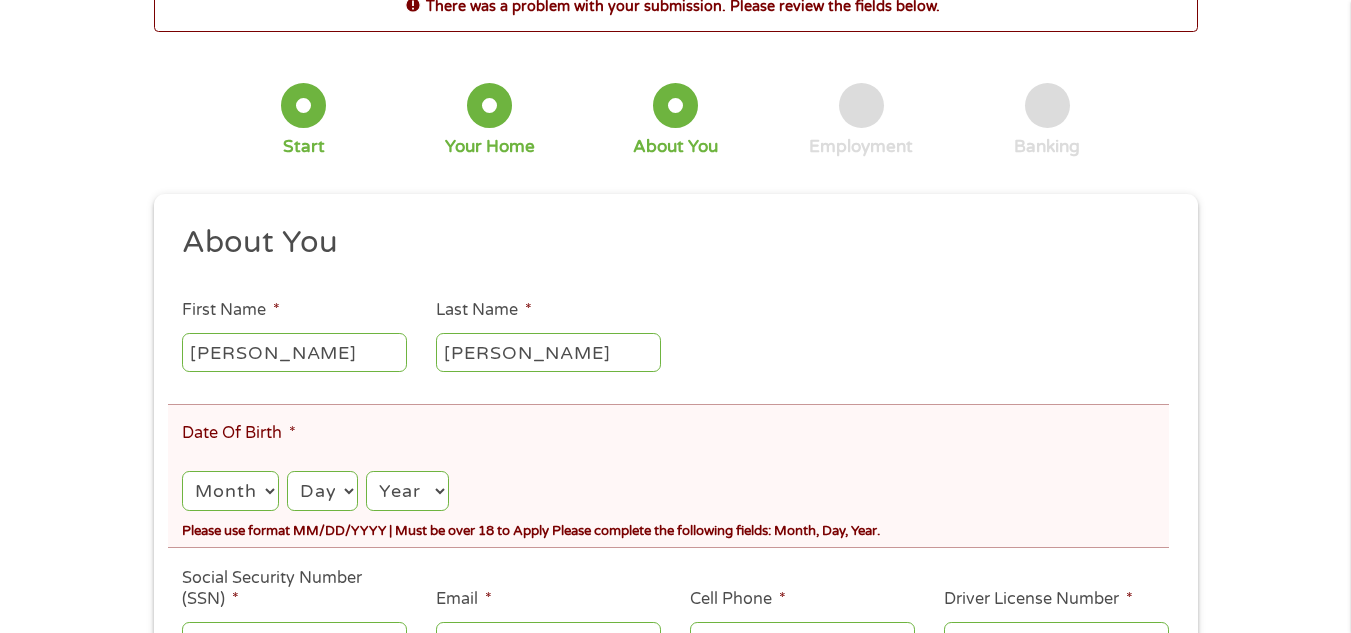 select on "1" 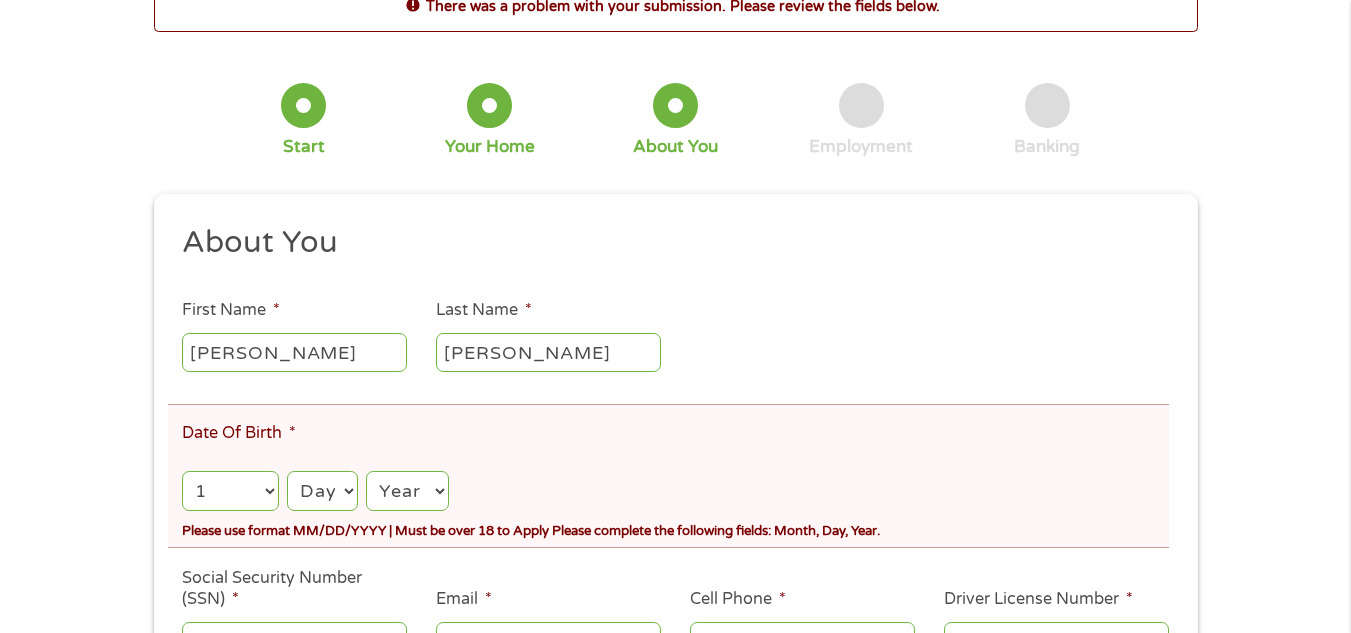 click on "Month 1 2 3 4 5 6 7 8 9 10 11 12" at bounding box center [230, 491] 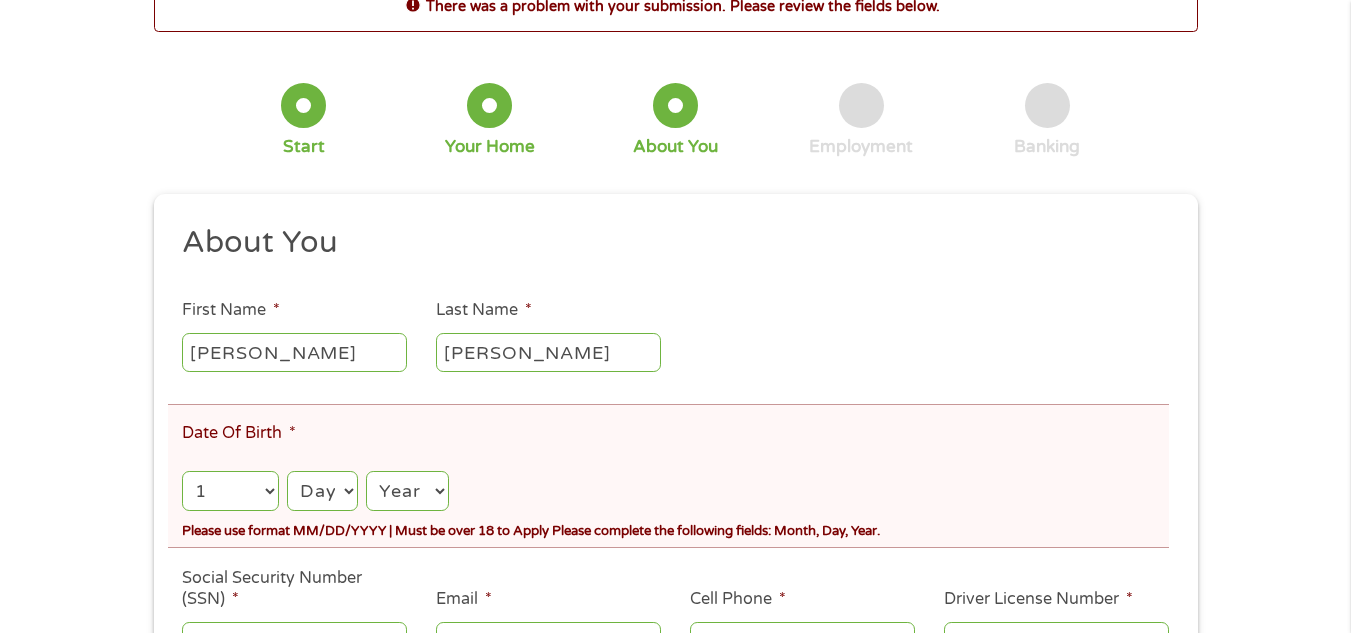 select on "29" 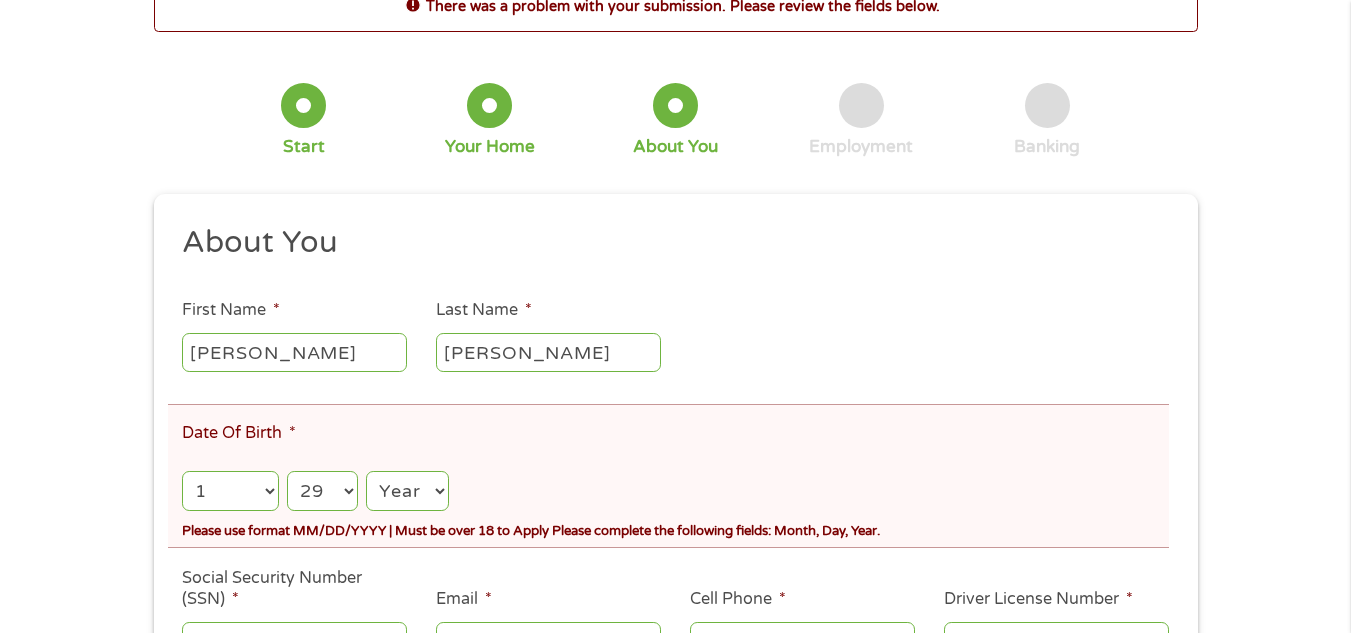 click on "Day 1 2 3 4 5 6 7 8 9 10 11 12 13 14 15 16 17 18 19 20 21 22 23 24 25 26 27 28 29 30 31" at bounding box center [322, 491] 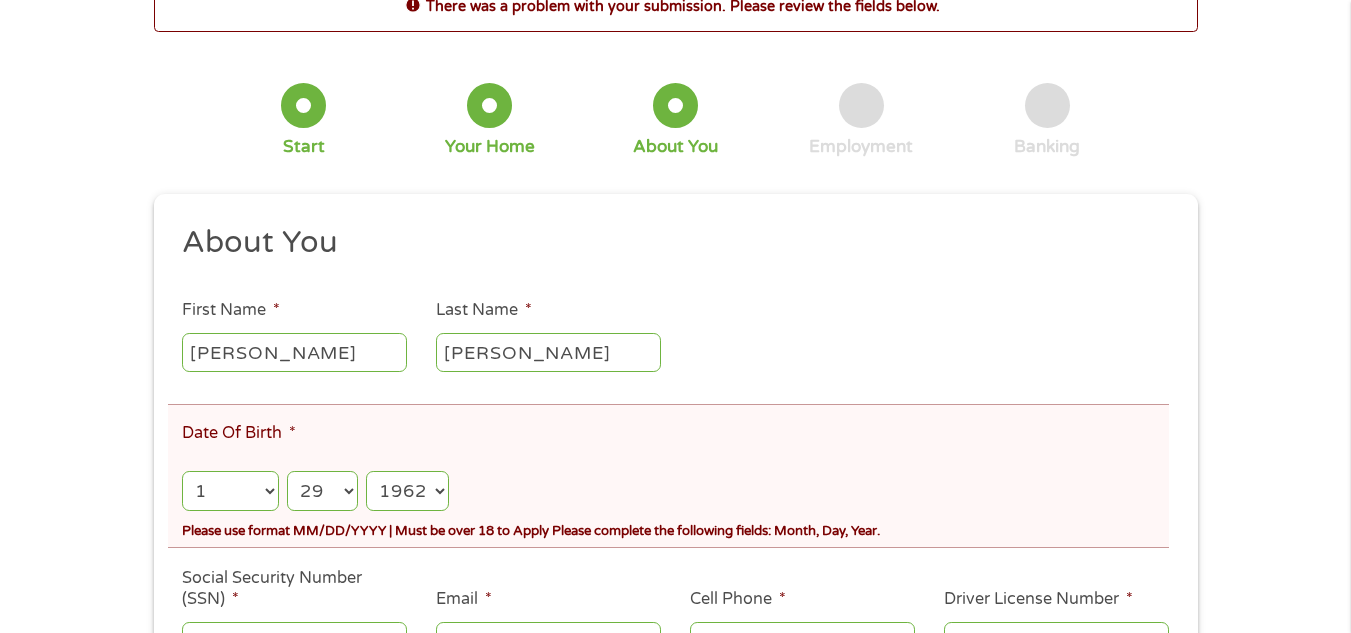 click on "Year 2007 2006 2005 2004 2003 2002 2001 2000 1999 1998 1997 1996 1995 1994 1993 1992 1991 1990 1989 1988 1987 1986 1985 1984 1983 1982 1981 1980 1979 1978 1977 1976 1975 1974 1973 1972 1971 1970 1969 1968 1967 1966 1965 1964 1963 1962 1961 1960 1959 1958 1957 1956 1955 1954 1953 1952 1951 1950 1949 1948 1947 1946 1945 1944 1943 1942 1941 1940 1939 1938 1937 1936 1935 1934 1933 1932 1931 1930 1929 1928 1927 1926 1925 1924 1923 1922 1921 1920" at bounding box center [407, 491] 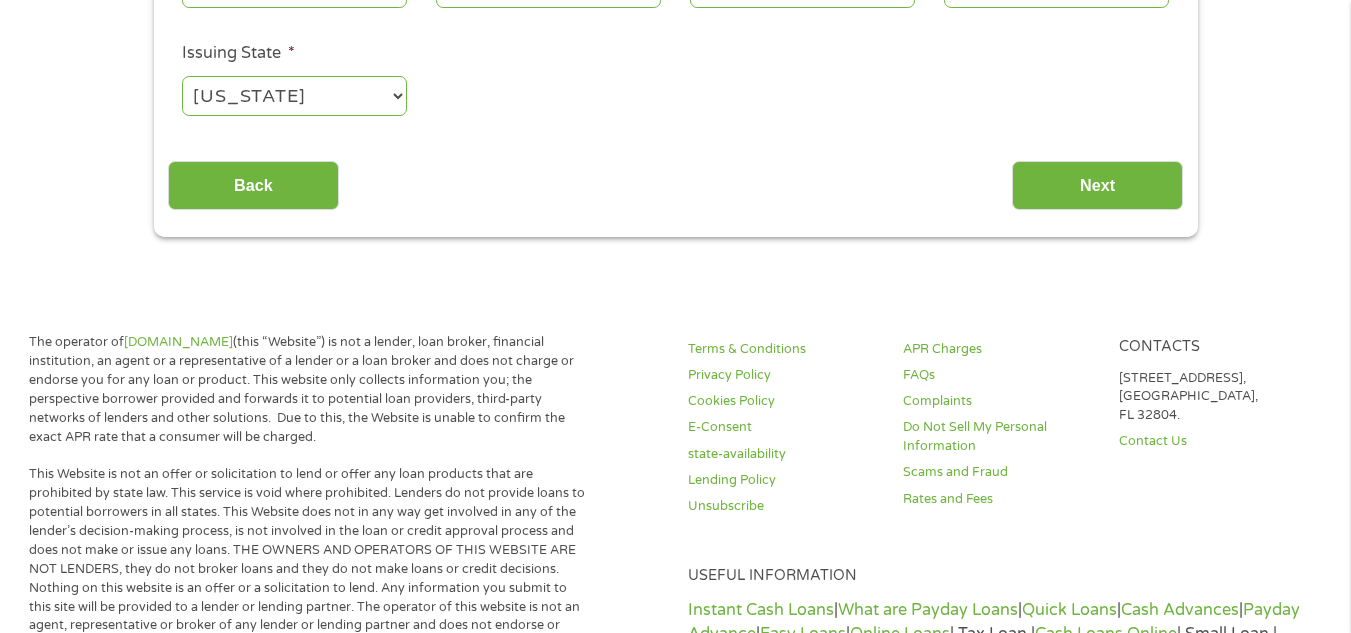 scroll, scrollTop: 790, scrollLeft: 0, axis: vertical 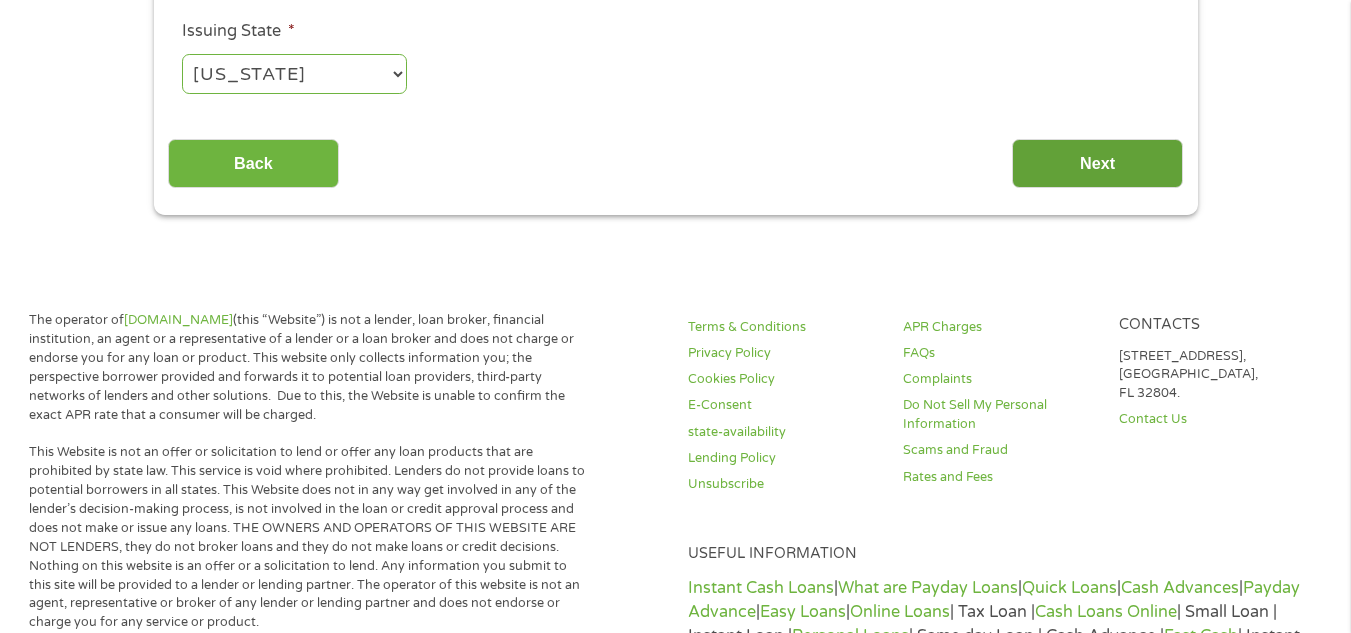 click on "Next" at bounding box center [1097, 163] 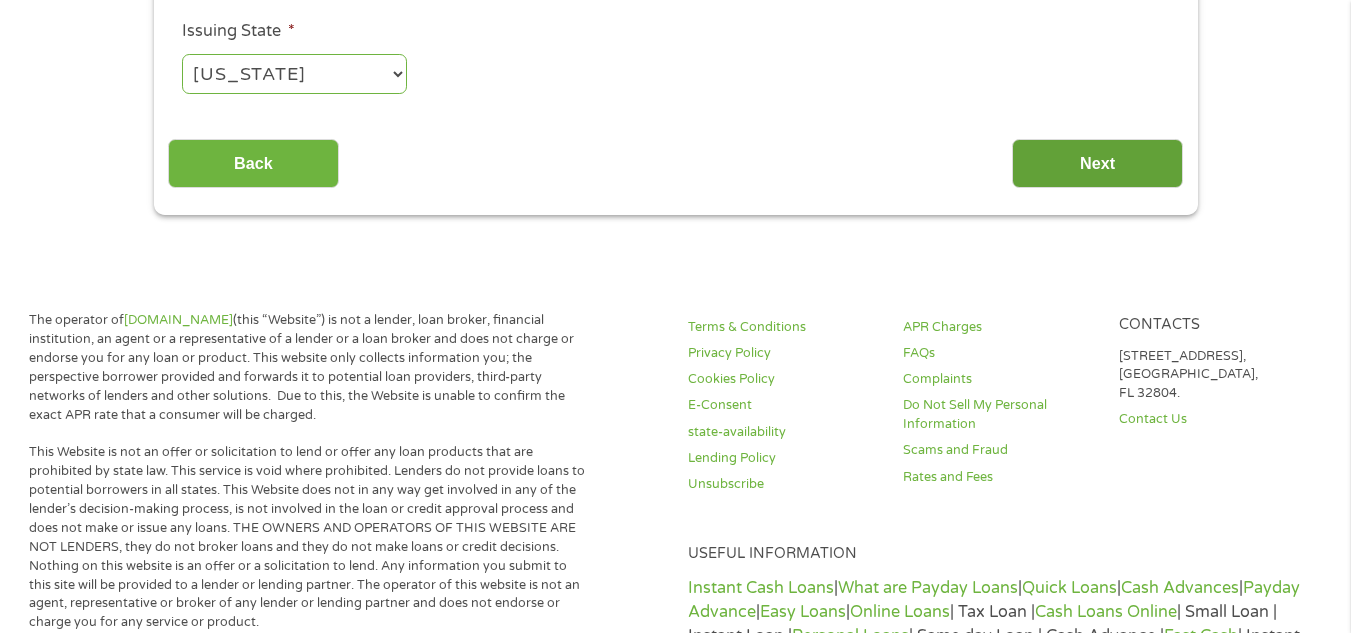 scroll, scrollTop: 8, scrollLeft: 8, axis: both 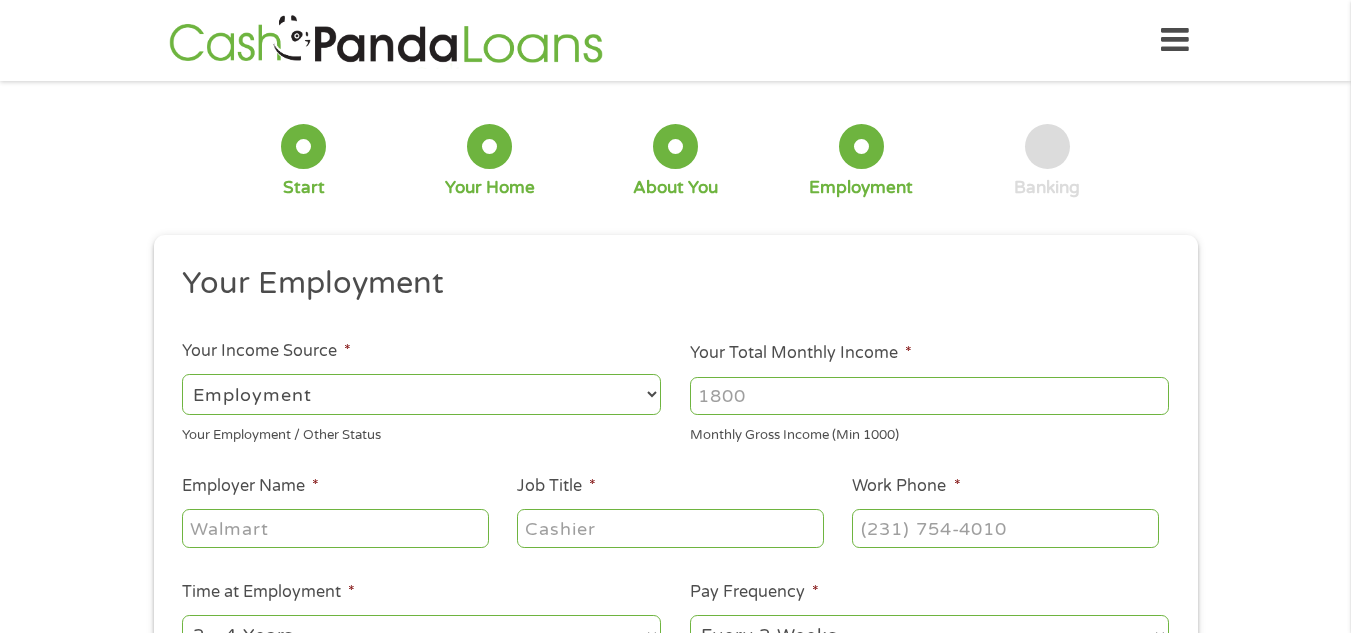 click on "--- Choose one --- Employment Self Employed Benefits" at bounding box center [421, 394] 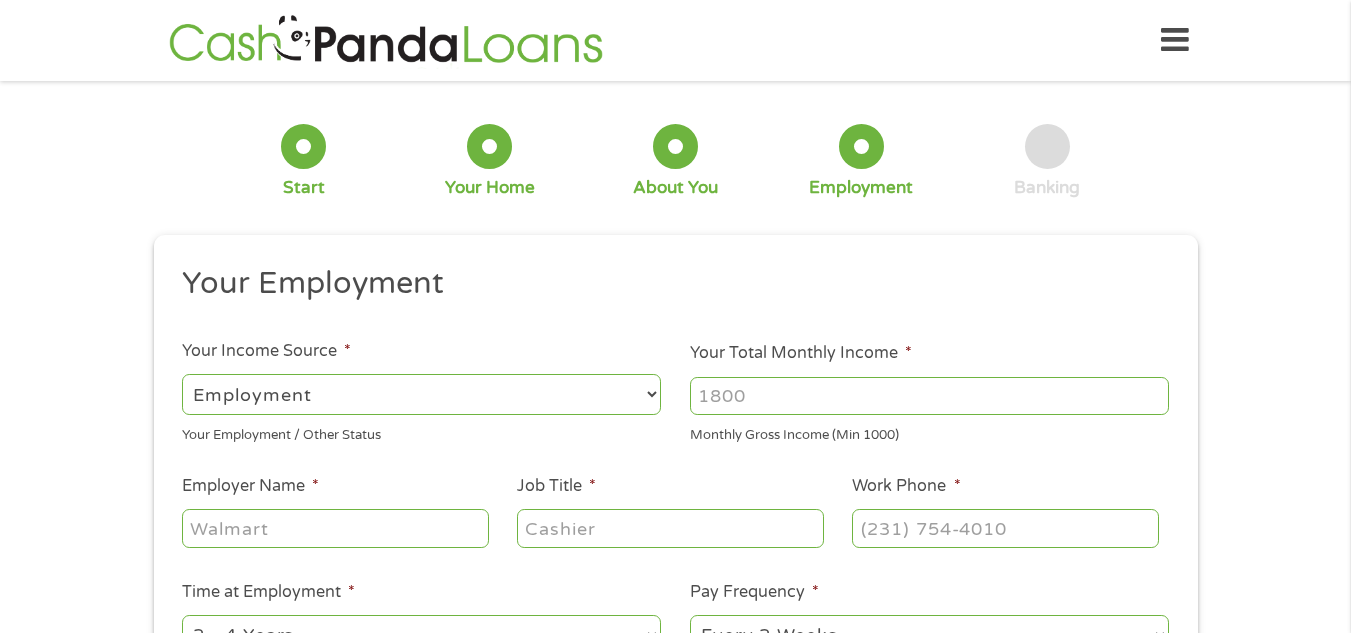 click on "--- Choose one --- Employment Self Employed Benefits" at bounding box center (421, 394) 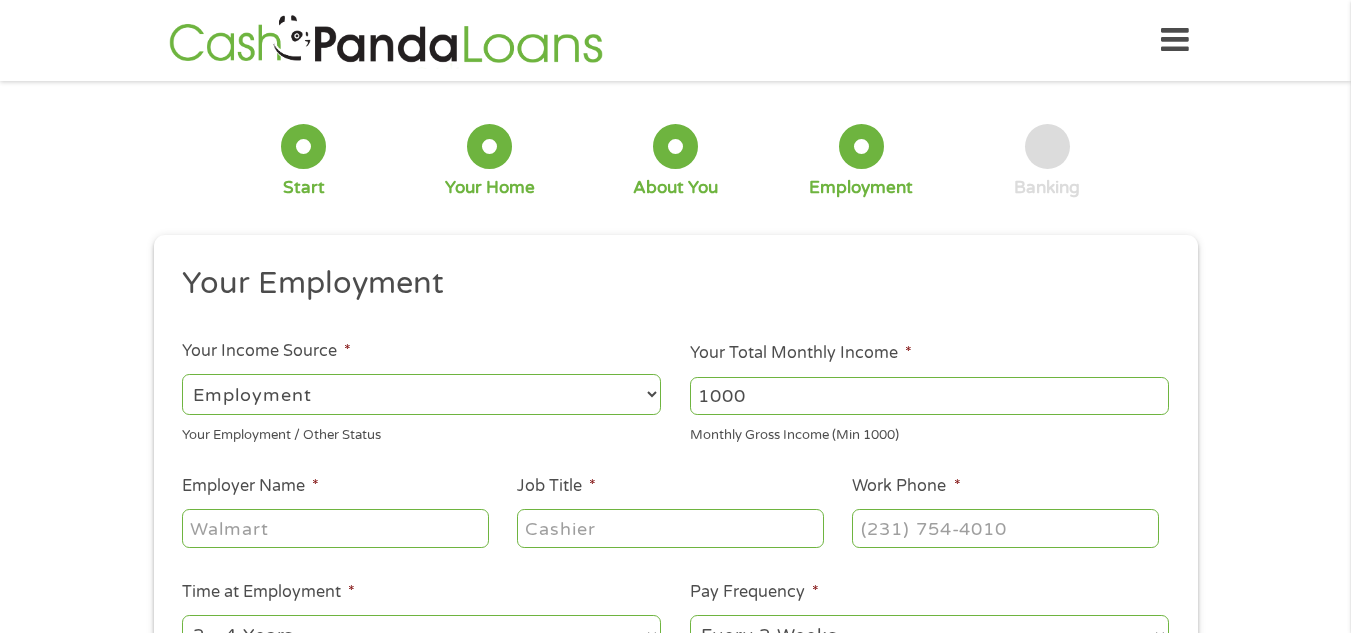 click on "1000" at bounding box center [929, 396] 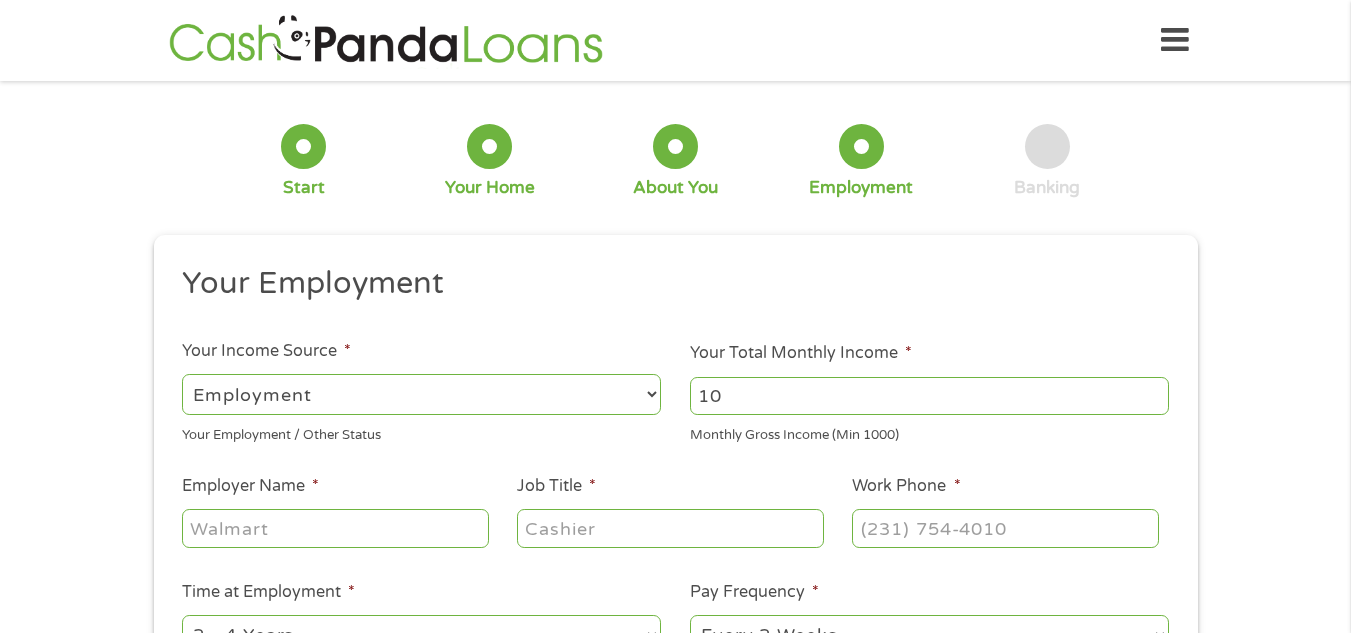 type on "1" 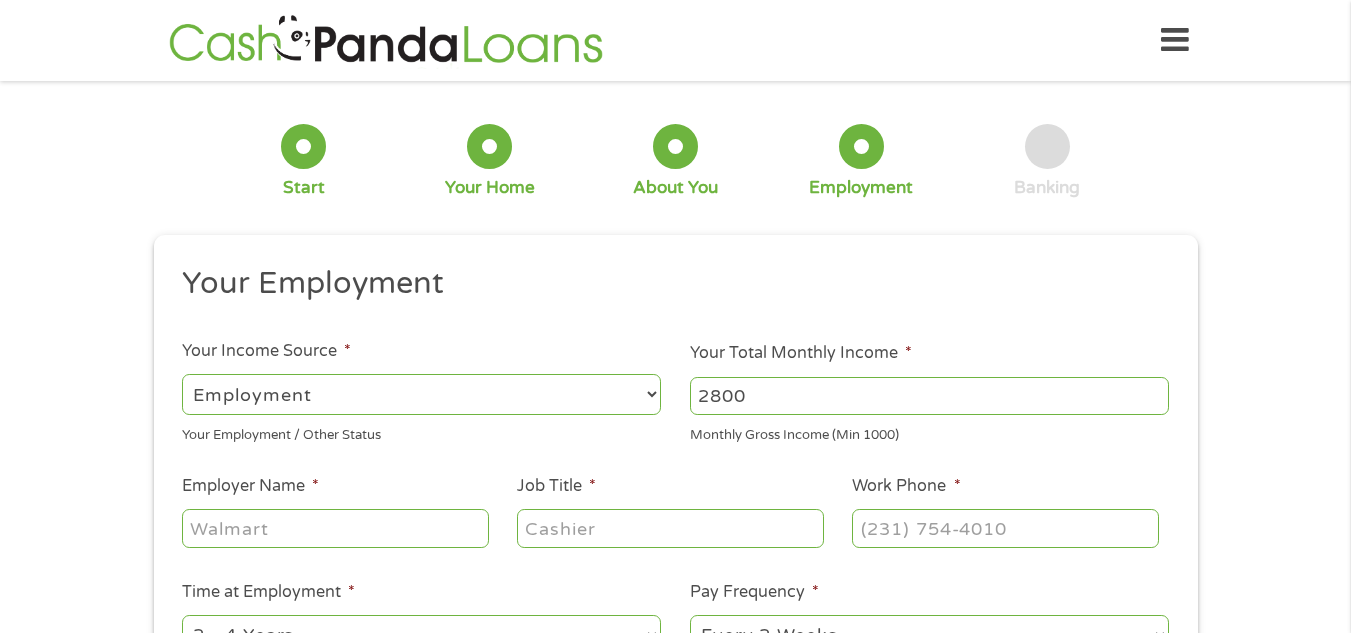 type on "2800" 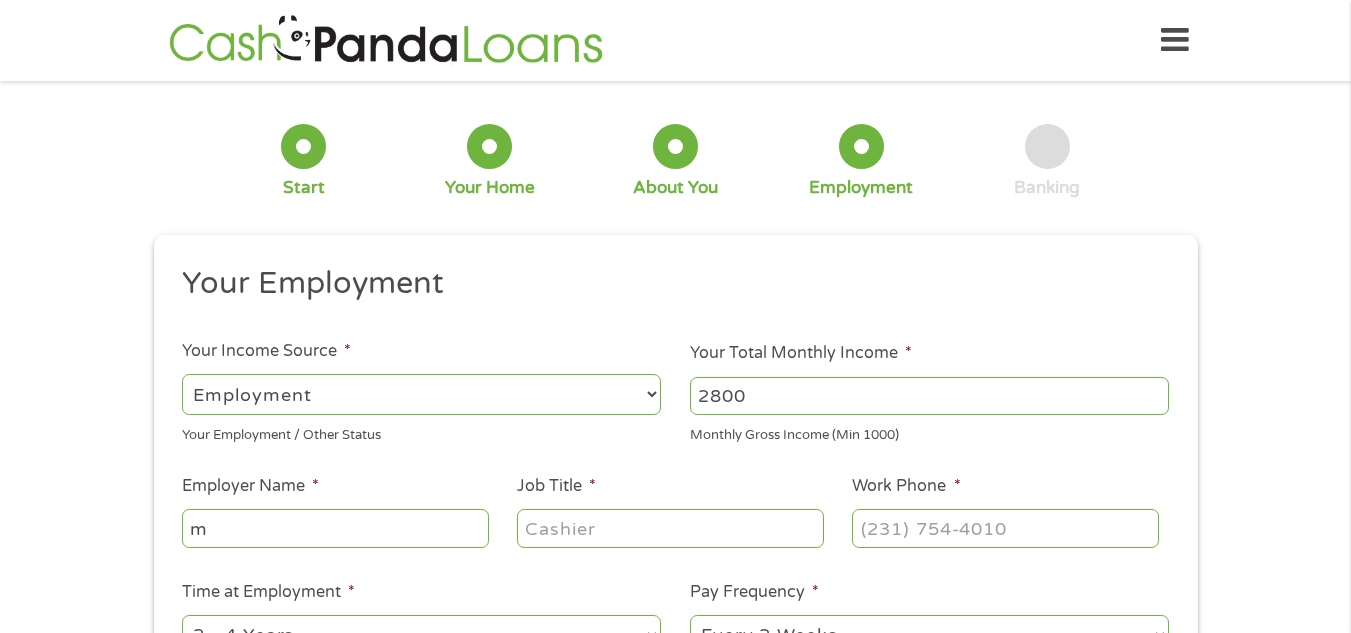 type on "m" 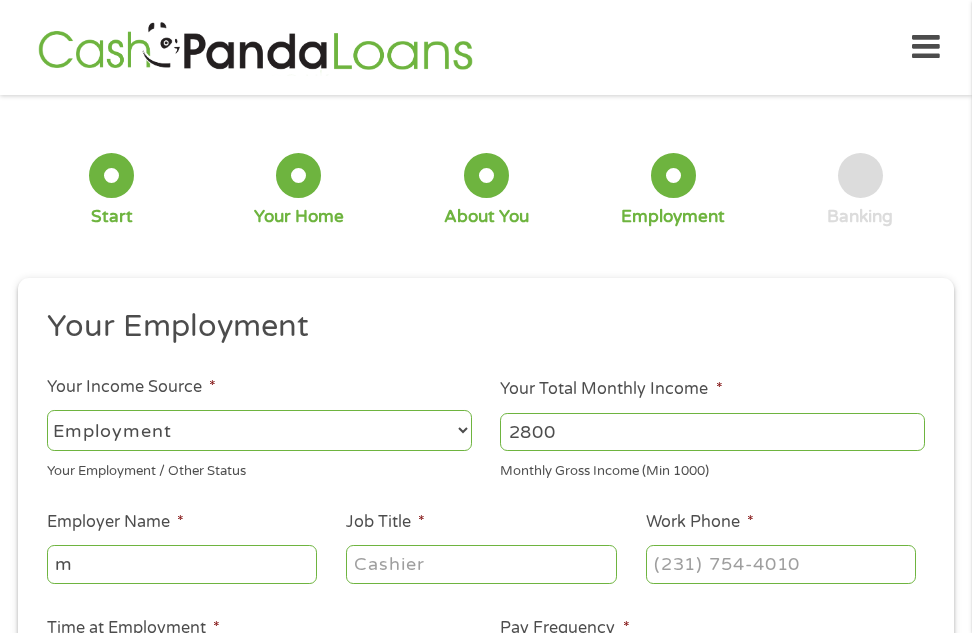 click on "m" at bounding box center (182, 564) 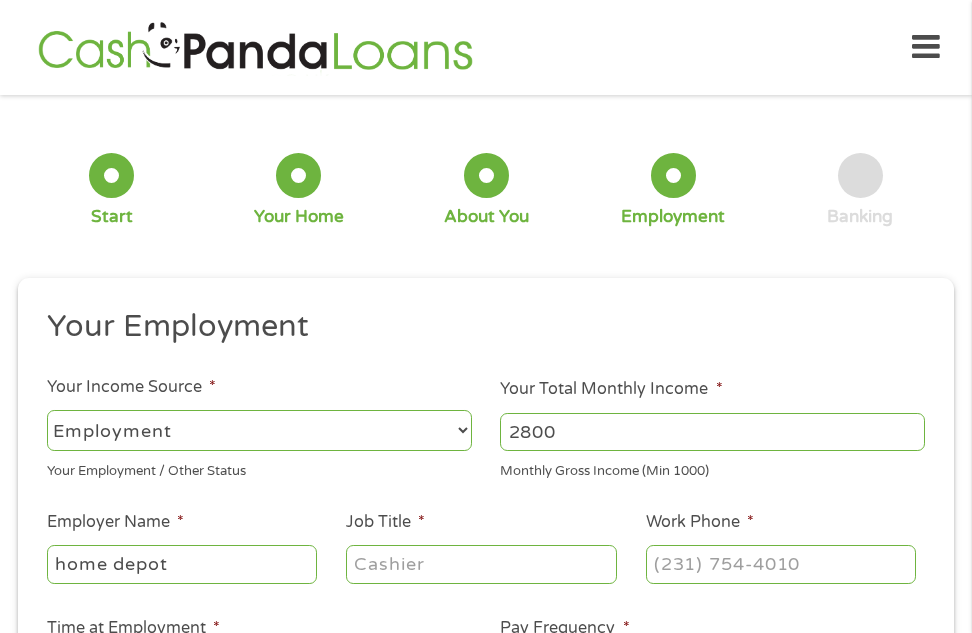 type on "home depot" 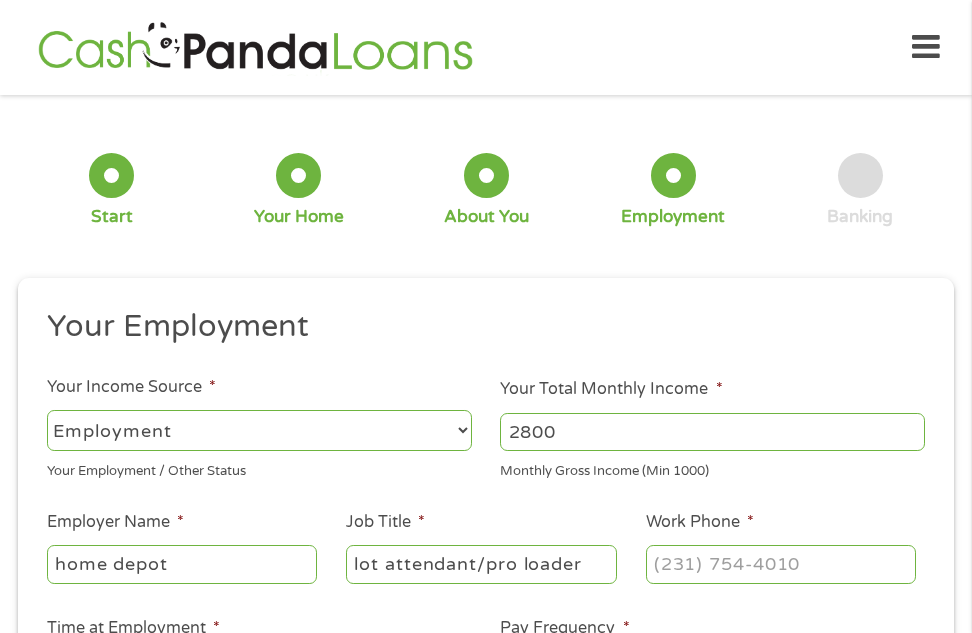 type on "lot attendant/pro loader" 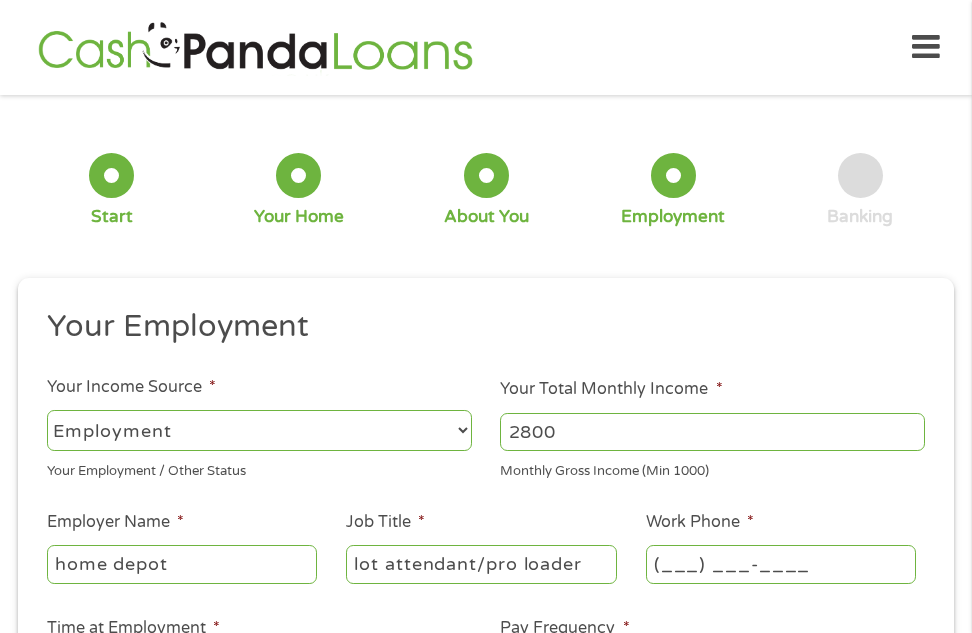 click on "(___) ___-____" at bounding box center (781, 564) 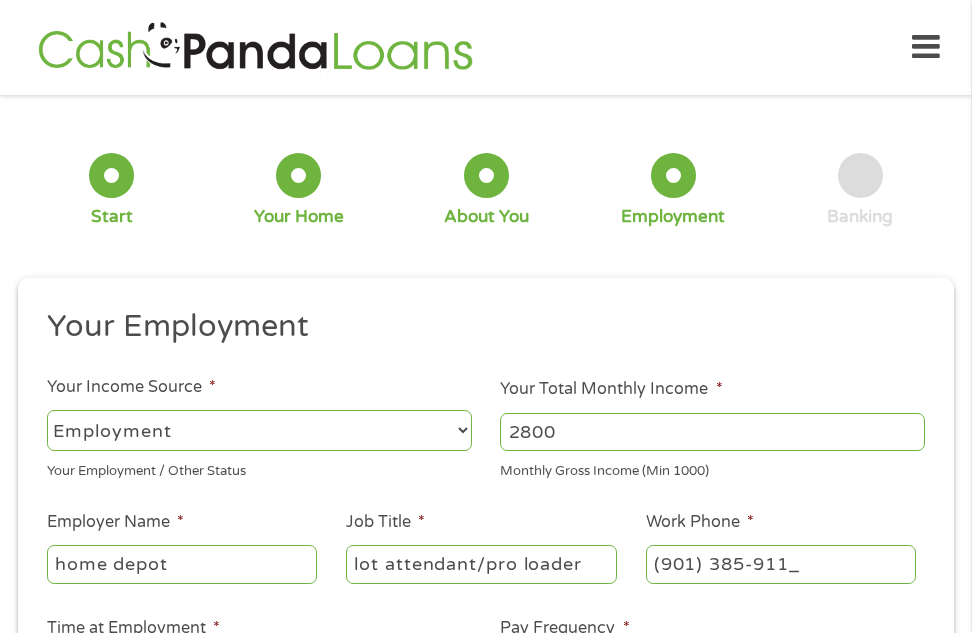type on "(901) 385-9111" 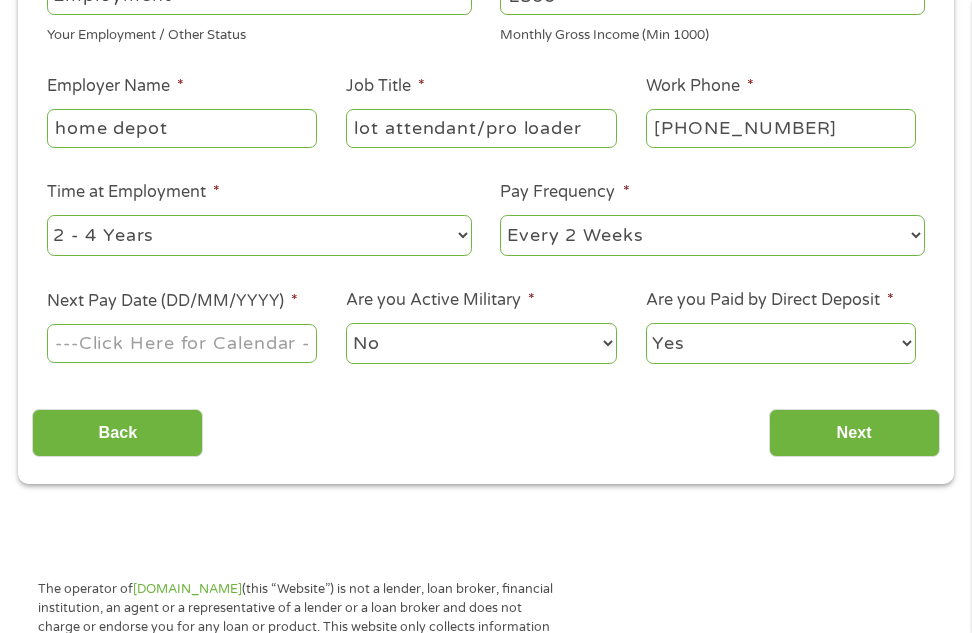 scroll, scrollTop: 437, scrollLeft: 0, axis: vertical 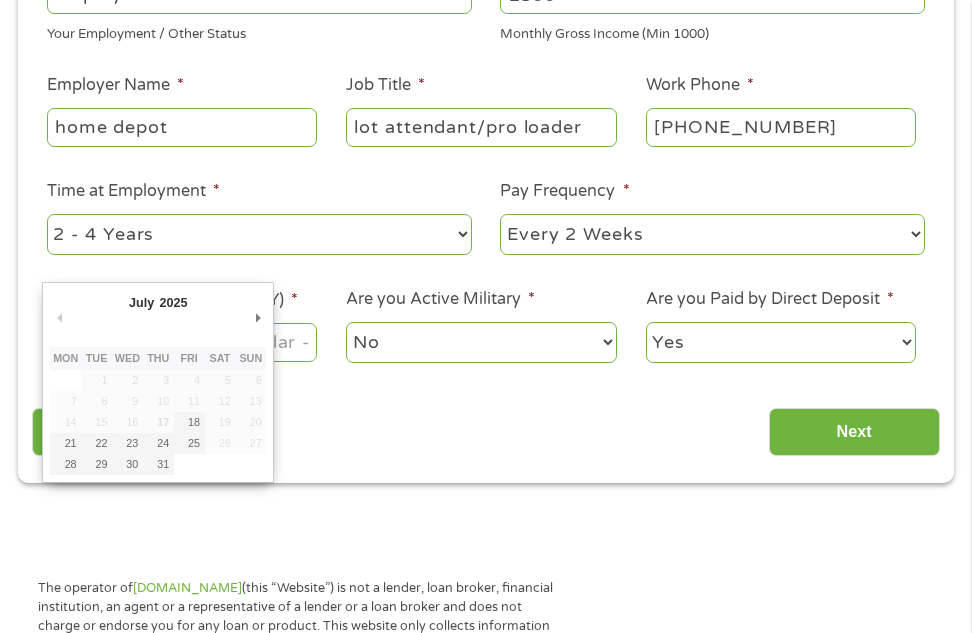 click on "Next Pay Date (DD/MM/YYYY) *" at bounding box center [182, 342] 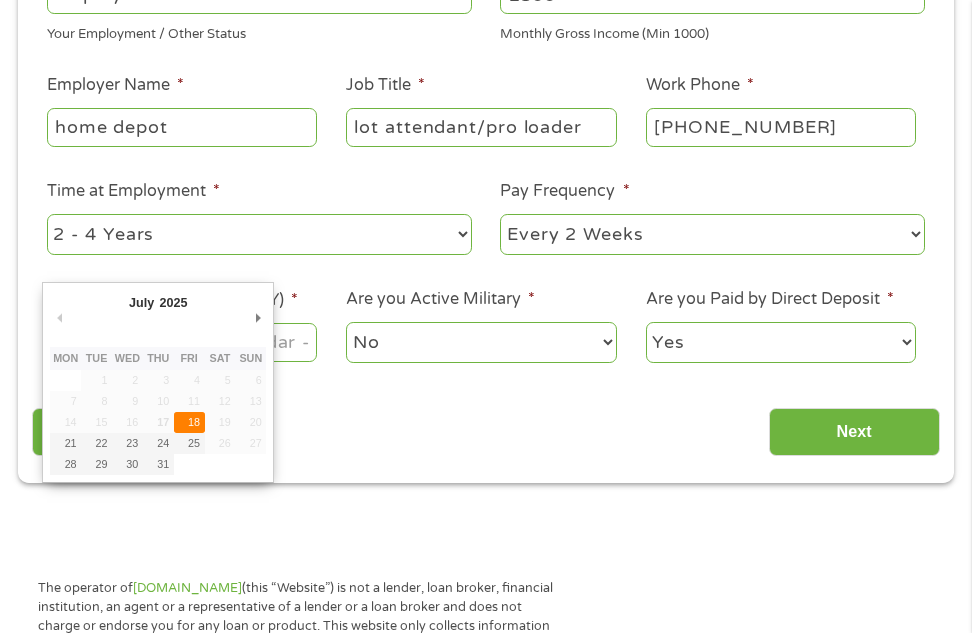 type on "18/07/2025" 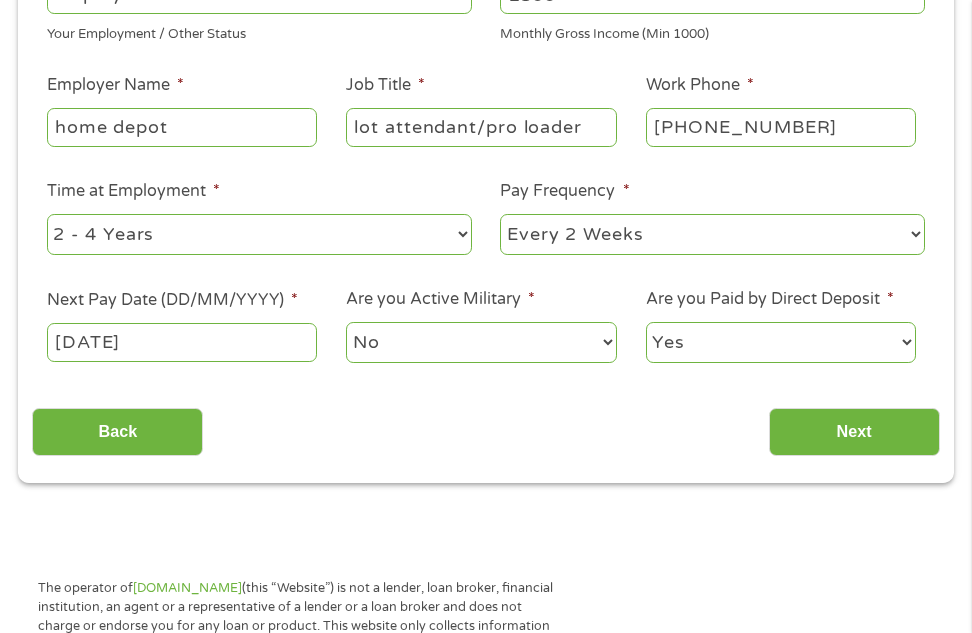 drag, startPoint x: 196, startPoint y: 421, endPoint x: 530, endPoint y: 328, distance: 346.70593 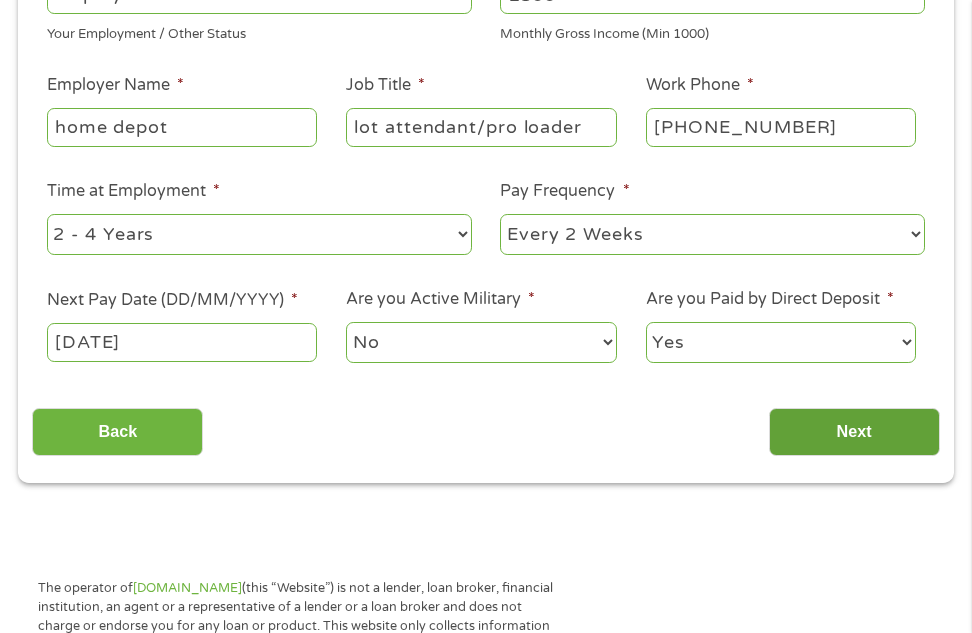 click on "Next" at bounding box center (854, 432) 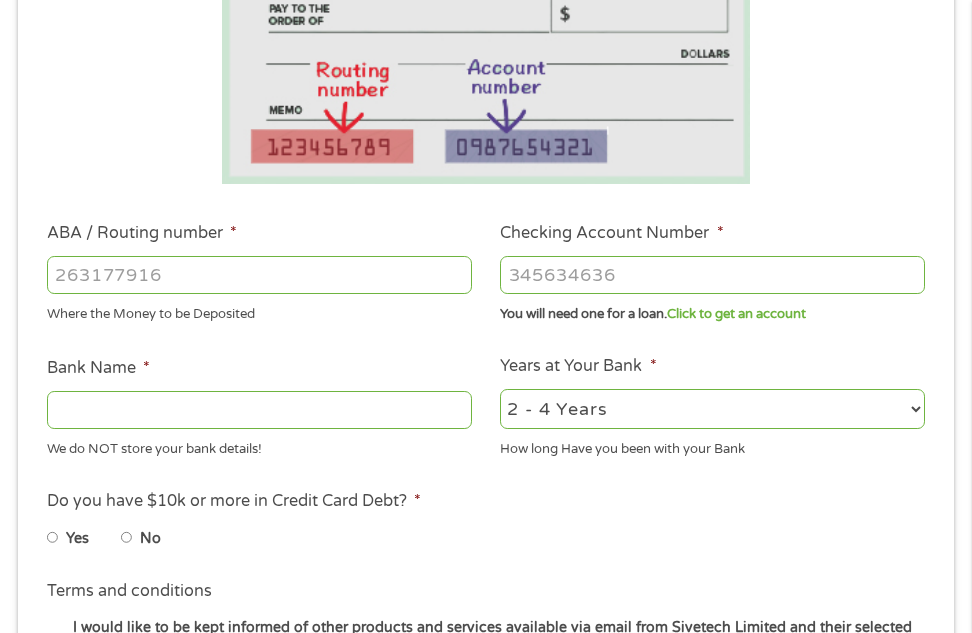 scroll, scrollTop: 8, scrollLeft: 8, axis: both 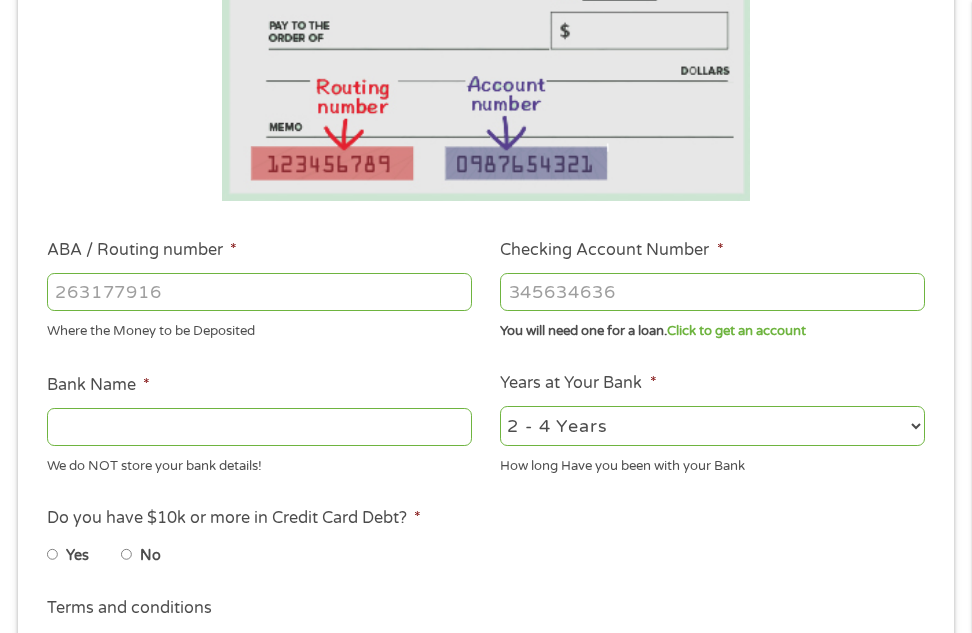 click on "ABA / Routing number *" at bounding box center (259, 292) 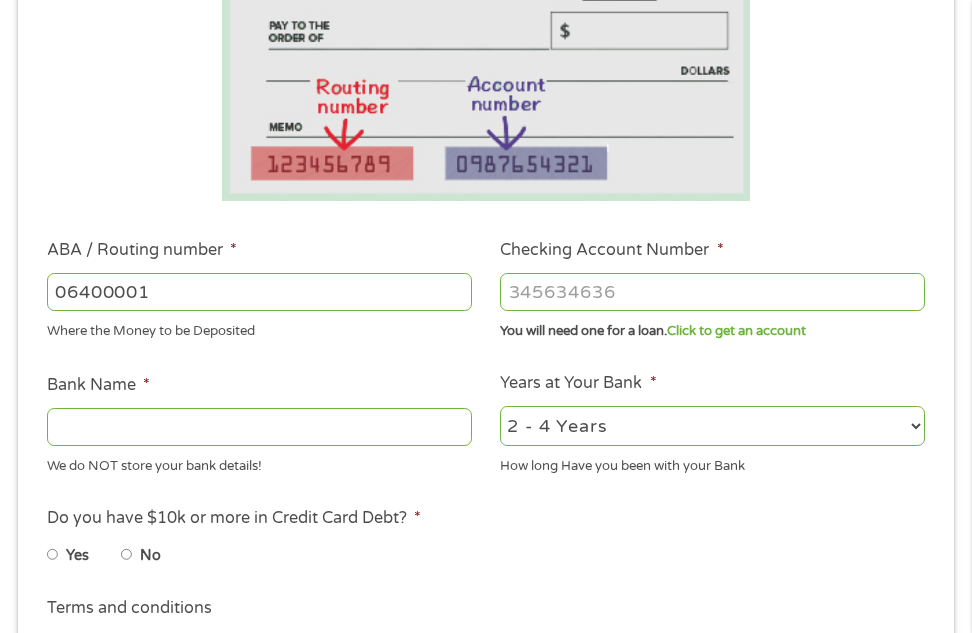 type on "064000017" 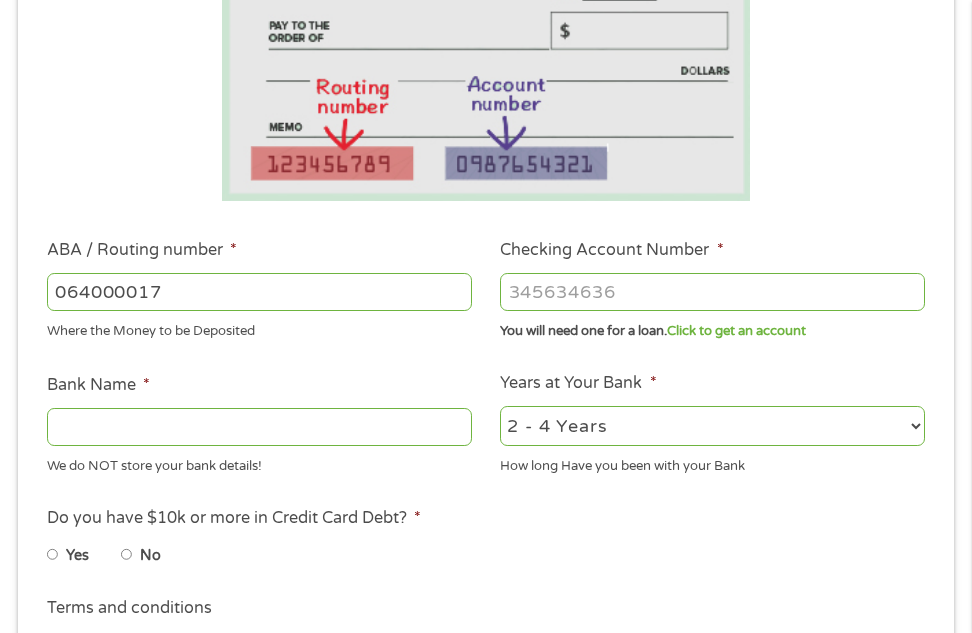 type on "REGIONS BANK" 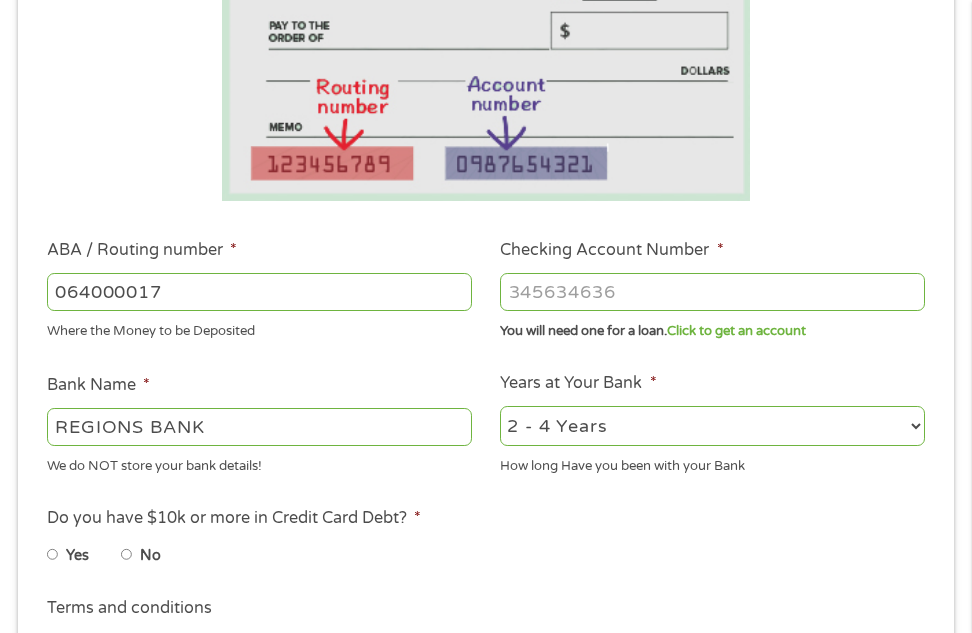 type on "064000017" 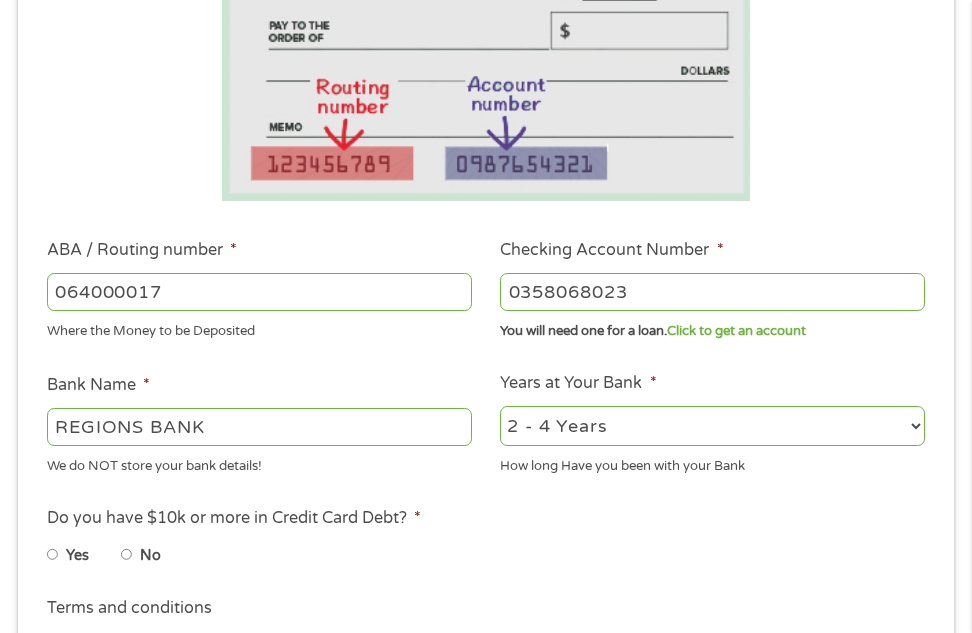 type on "0358068023" 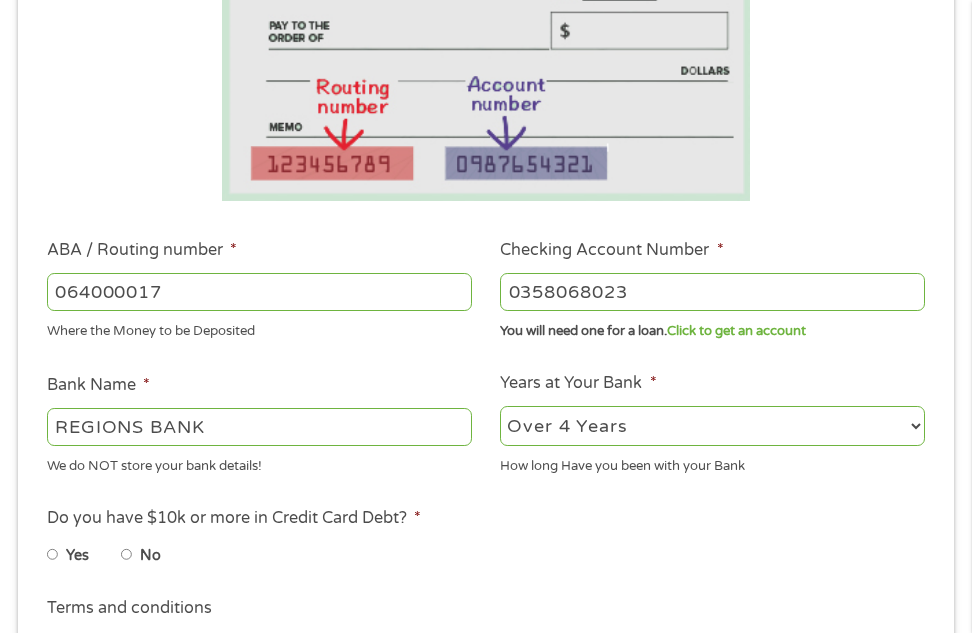 click on "2 - 4 Years 6 - 12 Months 1 - 2 Years Over 4 Years" at bounding box center [712, 426] 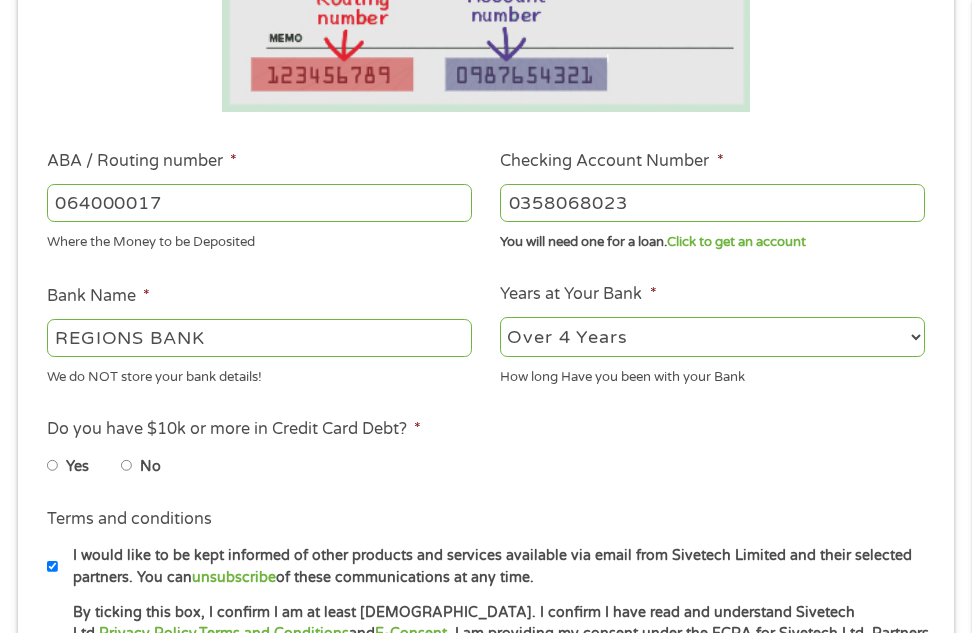 scroll, scrollTop: 539, scrollLeft: 0, axis: vertical 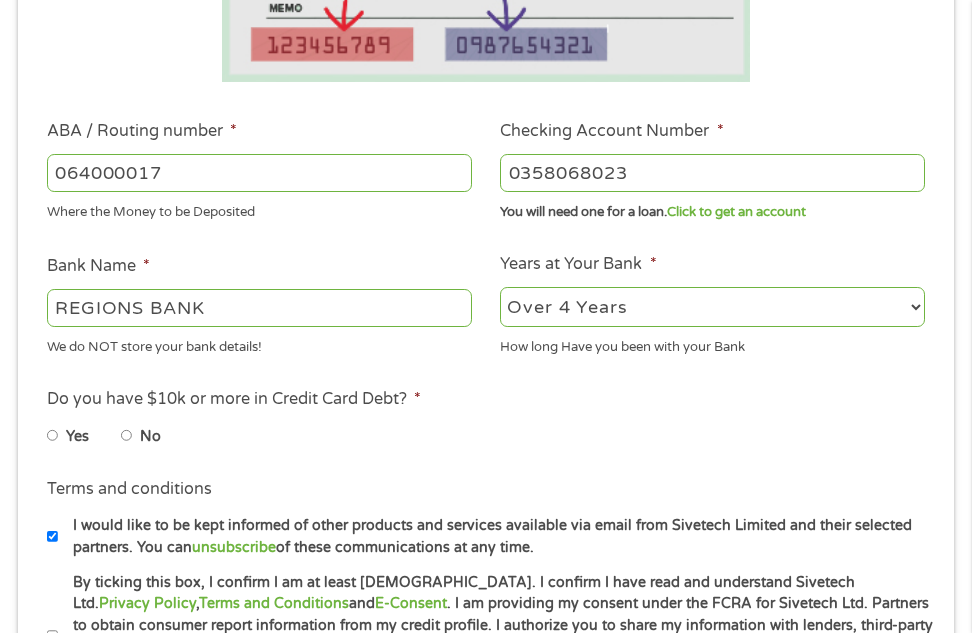 click on "No" at bounding box center (127, 436) 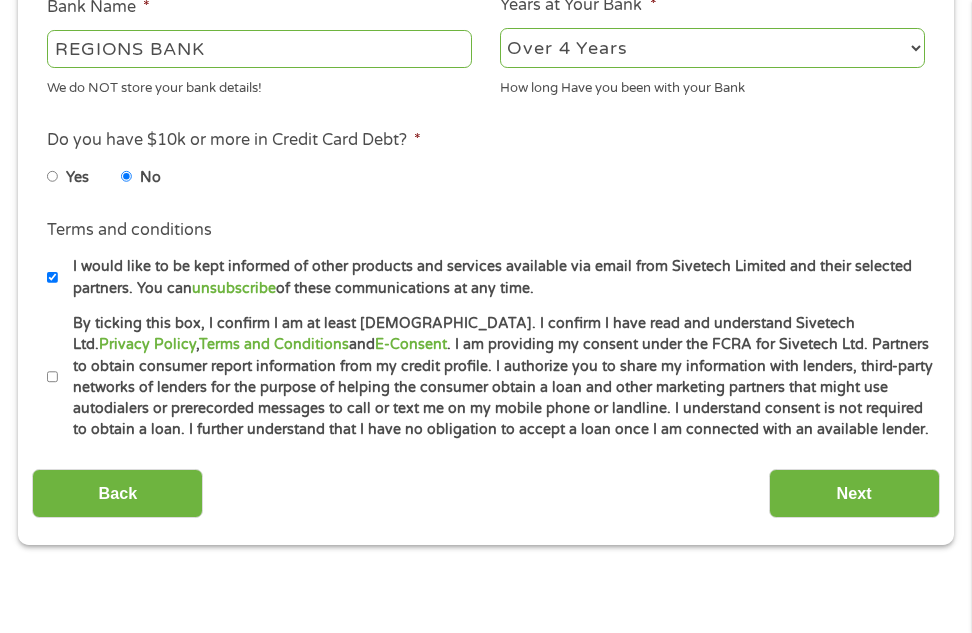 scroll, scrollTop: 799, scrollLeft: 0, axis: vertical 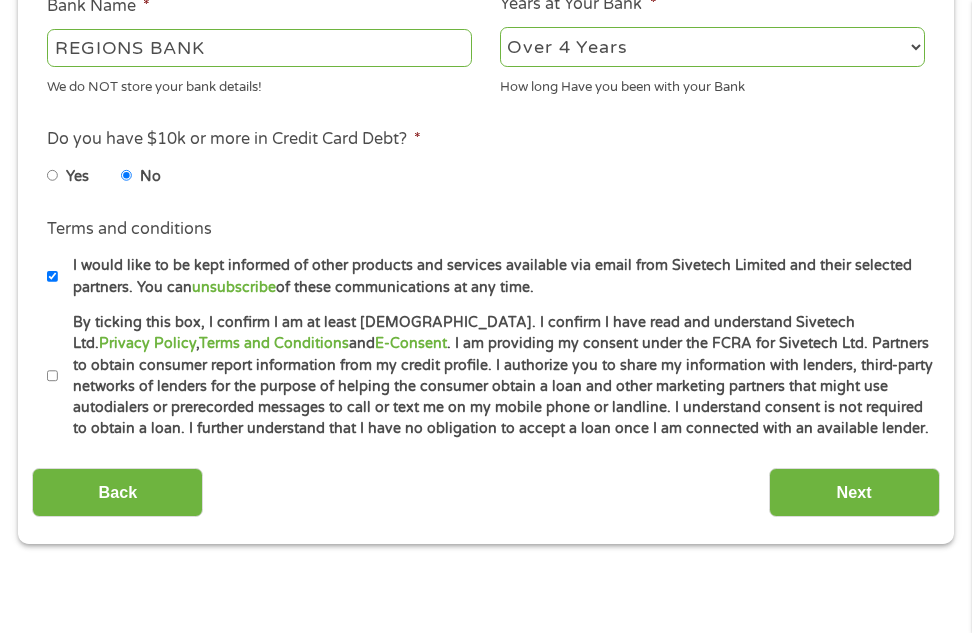 click on "By ticking this box, I confirm I am at least 18 years old. I confirm I have read and understand Sivetech Ltd.  Privacy Policy ,  Terms and Conditions  and  E-Consent . I am providing my consent under the FCRA for Sivetech Ltd. Partners to obtain consumer report information from my credit profile. I authorize you to share my information with lenders, third-party networks of lenders for the purpose of helping the consumer obtain a loan and other marketing partners that might use autodialers or prerecorded messages to call or text me on my mobile phone or landline. I understand consent is not required to obtain a loan. I further understand that I have no obligation to accept a loan once I am connected with an available lender." at bounding box center [53, 376] 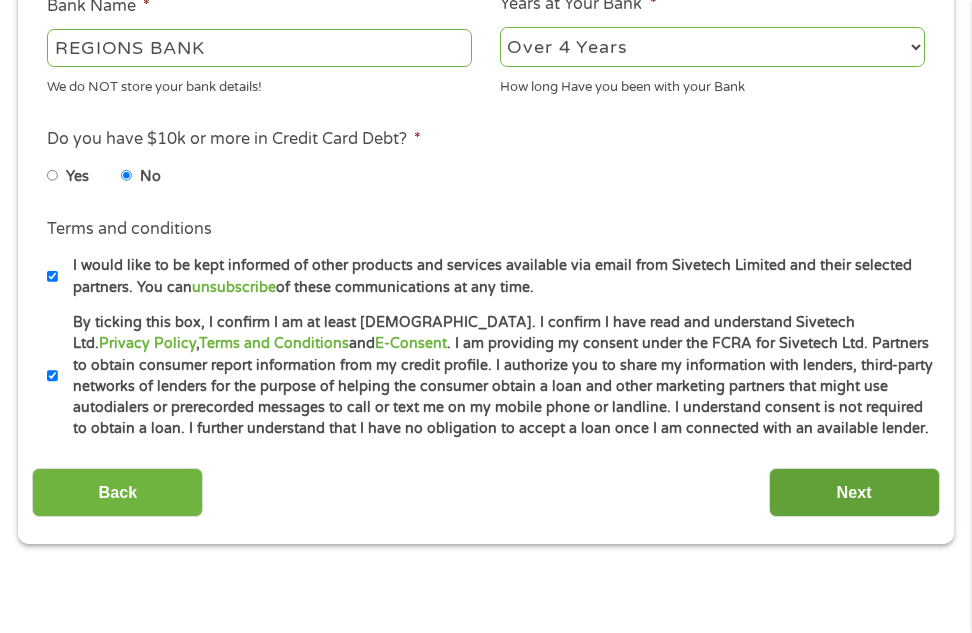 click on "Next" at bounding box center (854, 492) 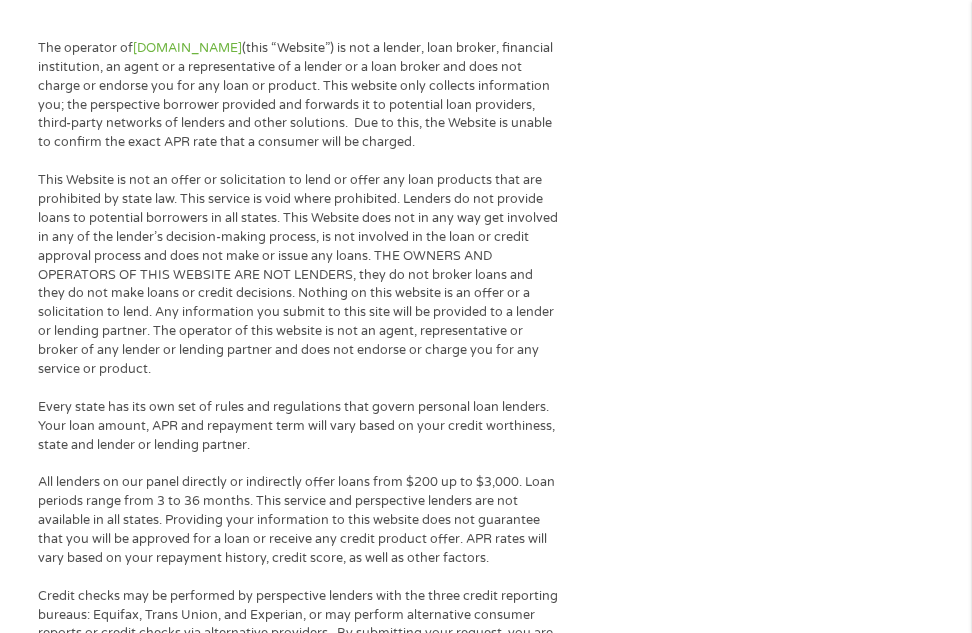 scroll, scrollTop: 8, scrollLeft: 8, axis: both 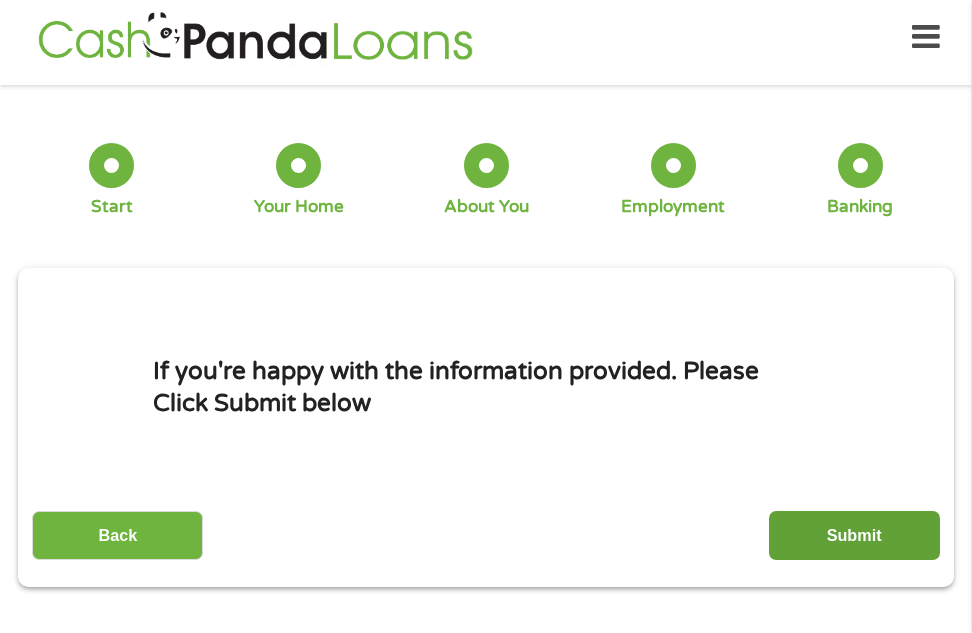 click on "Submit" at bounding box center (854, 535) 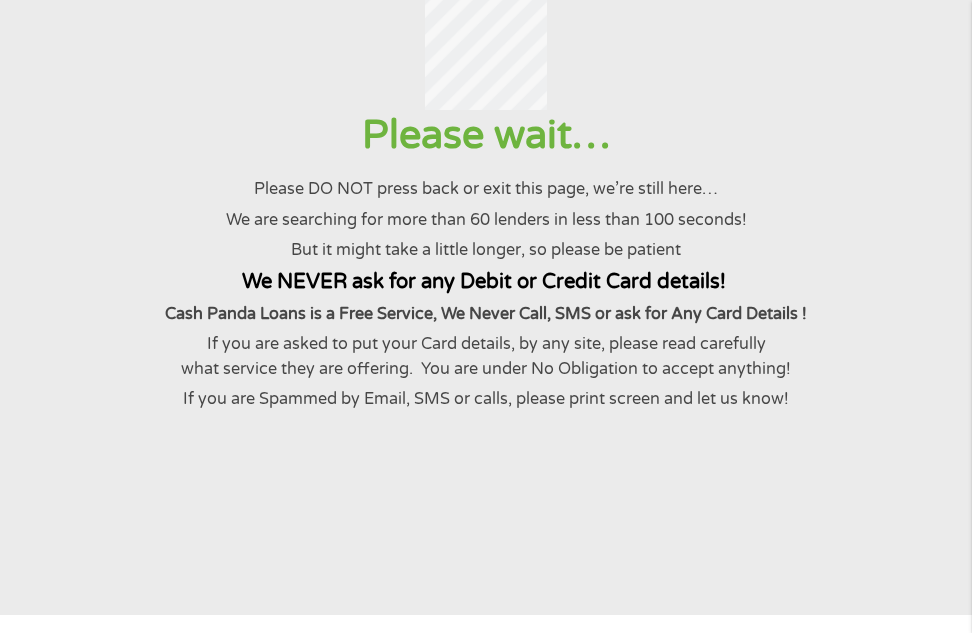 scroll, scrollTop: 171, scrollLeft: 0, axis: vertical 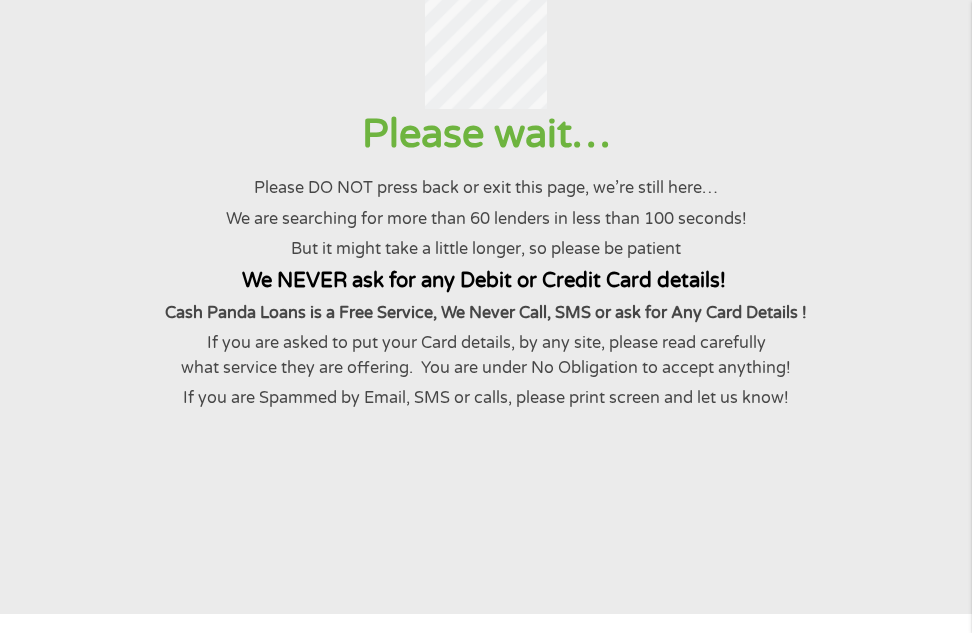 click on "Please wait… Please DO NOT press back or exit this page, we’re still here… We are searching for more than 60 lenders in less than 100 seconds! But it might take a little longer, so please be patient We NEVER ask for any Debit or Credit Card details!    Cash Panda Loans is a Free Service, We Never Call, SMS or ask for Any Card Details ! If you are asked to put your Card details, by any site, please read carefully  what service they are offering.  You are under No Obligation to accept anything! If you are Spammed by Email, SMS or calls, please print screen and let us know!" at bounding box center [486, 276] 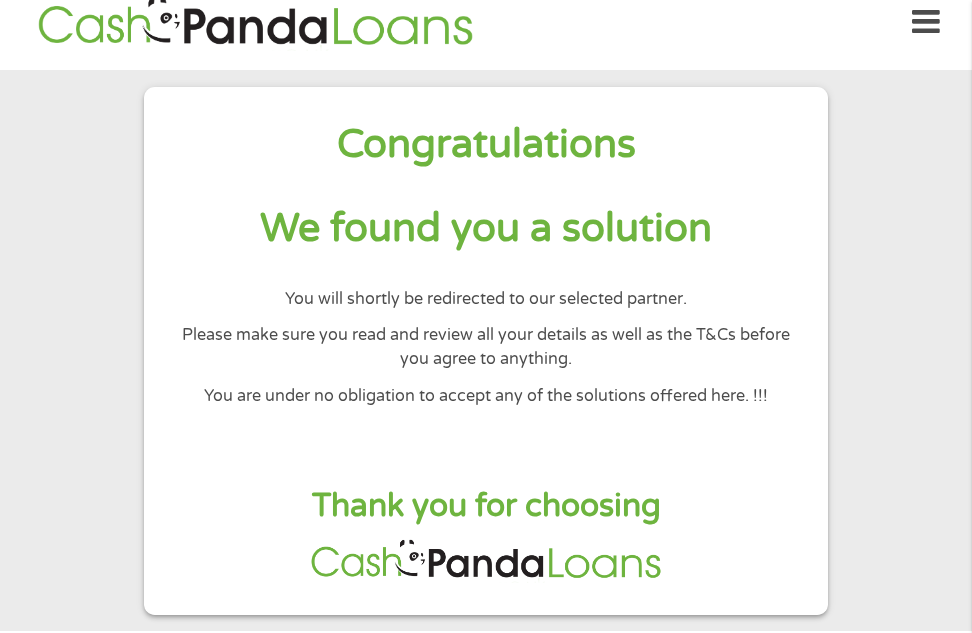 scroll, scrollTop: 0, scrollLeft: 0, axis: both 